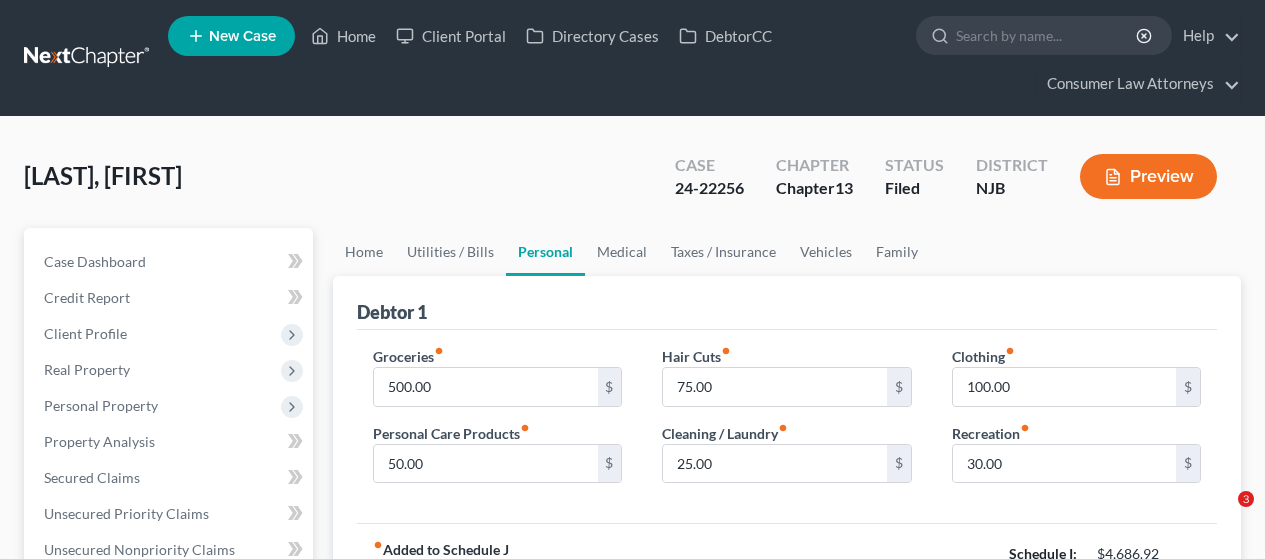 scroll, scrollTop: 0, scrollLeft: 0, axis: both 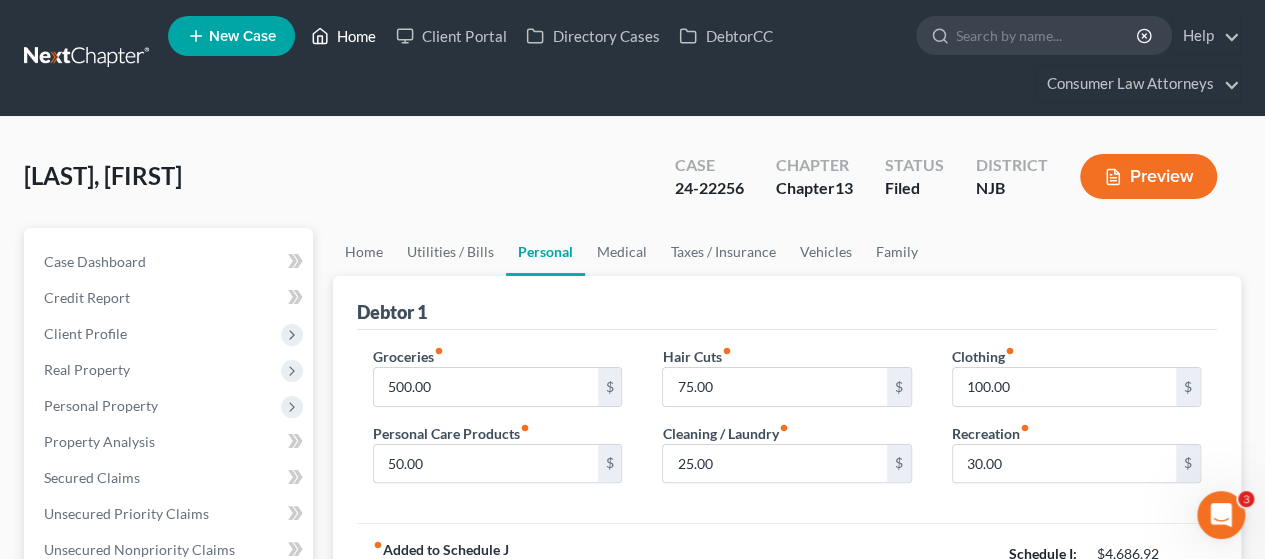 click on "Home" at bounding box center (343, 36) 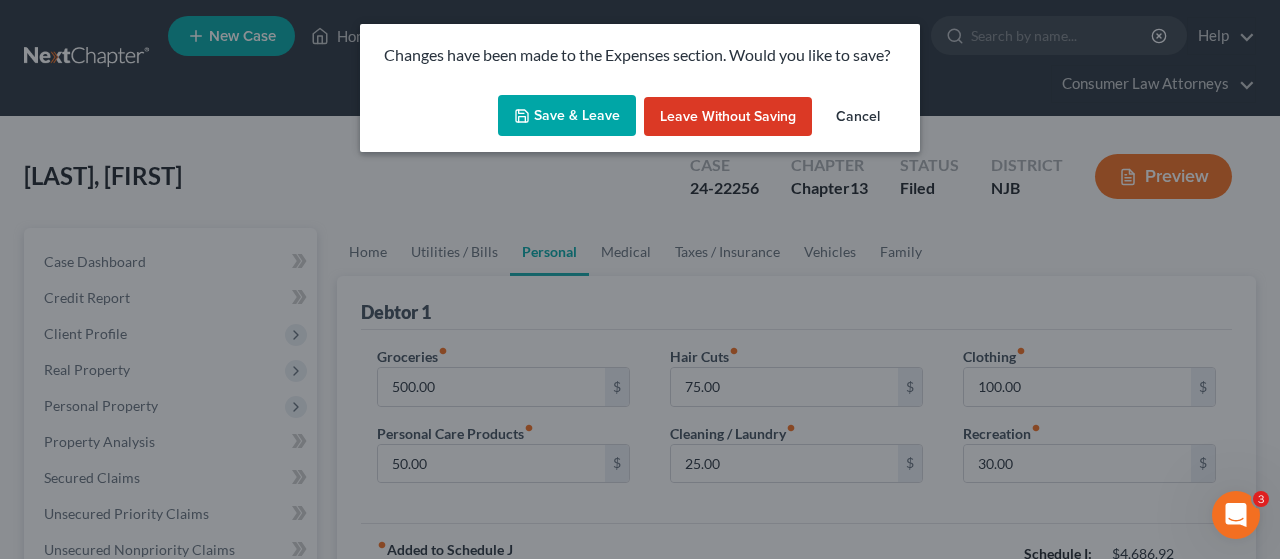 click on "Save & Leave" at bounding box center (567, 116) 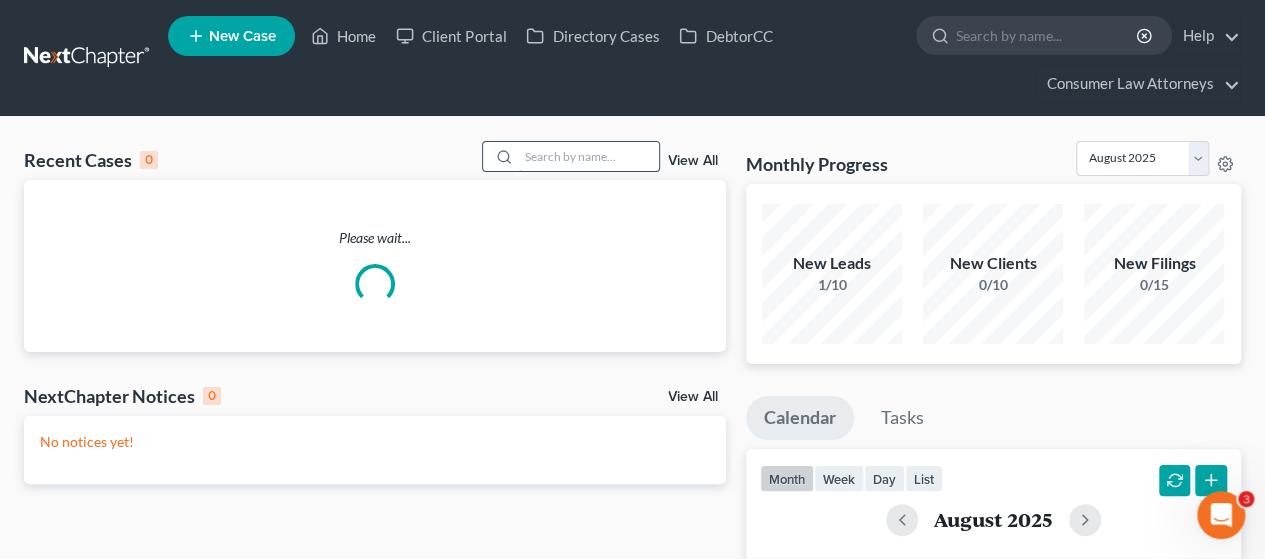 click at bounding box center (589, 156) 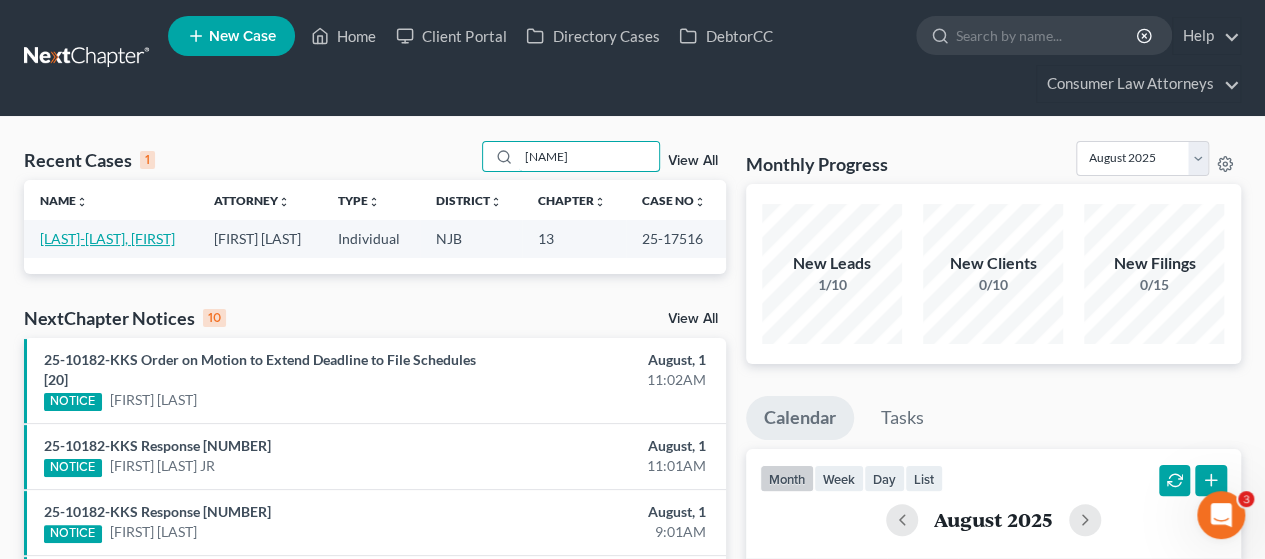 type on "[NAME]" 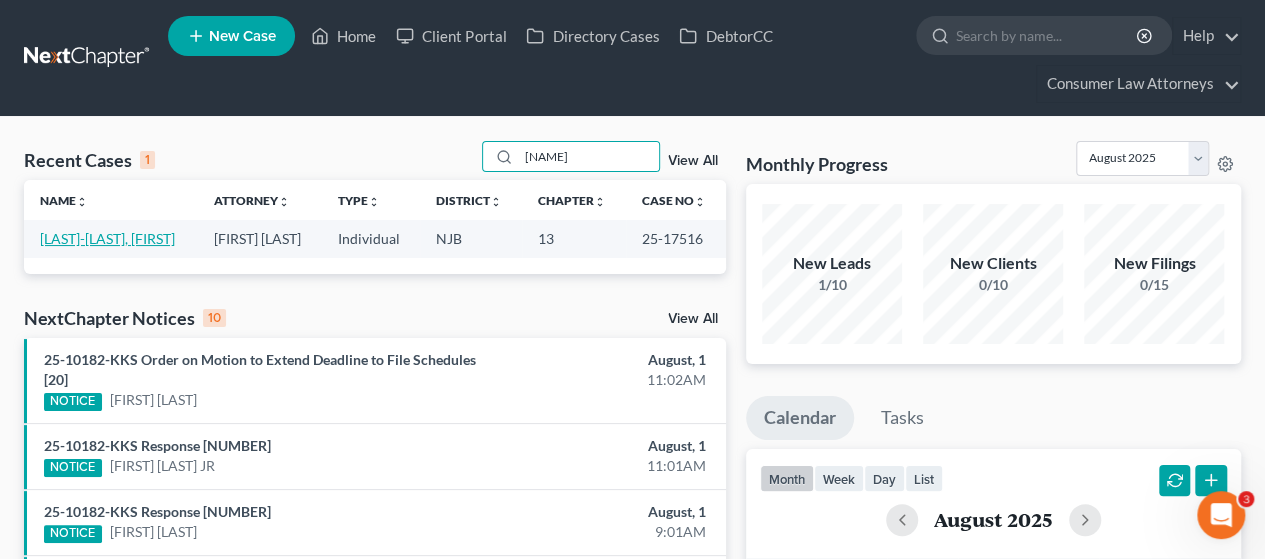 click on "[LAST]-[LAST], [FIRST]" at bounding box center [107, 238] 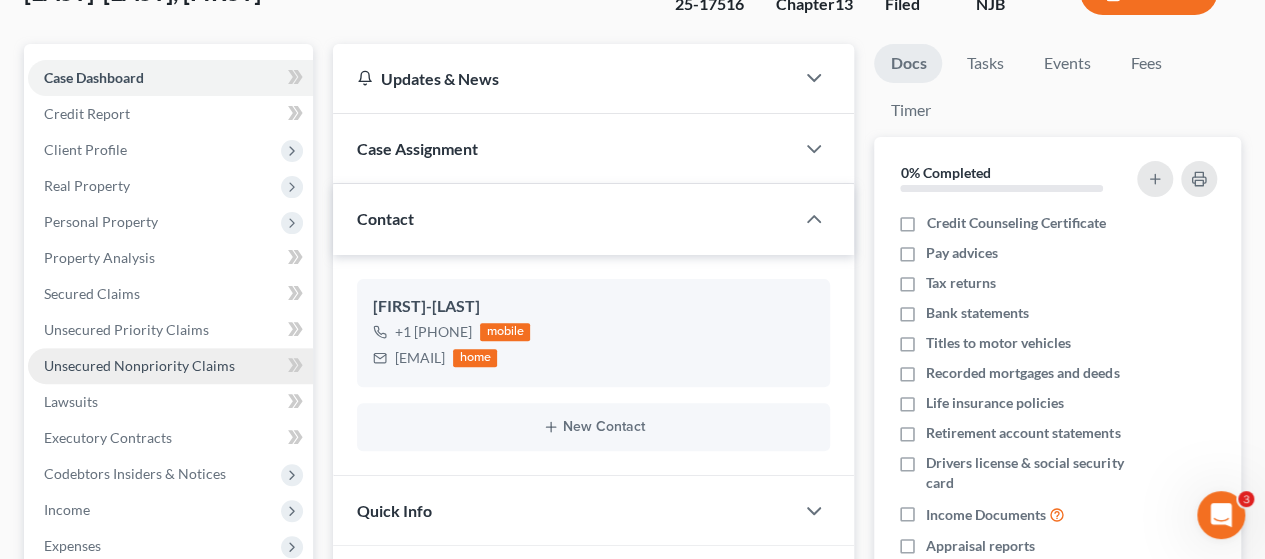 scroll, scrollTop: 200, scrollLeft: 0, axis: vertical 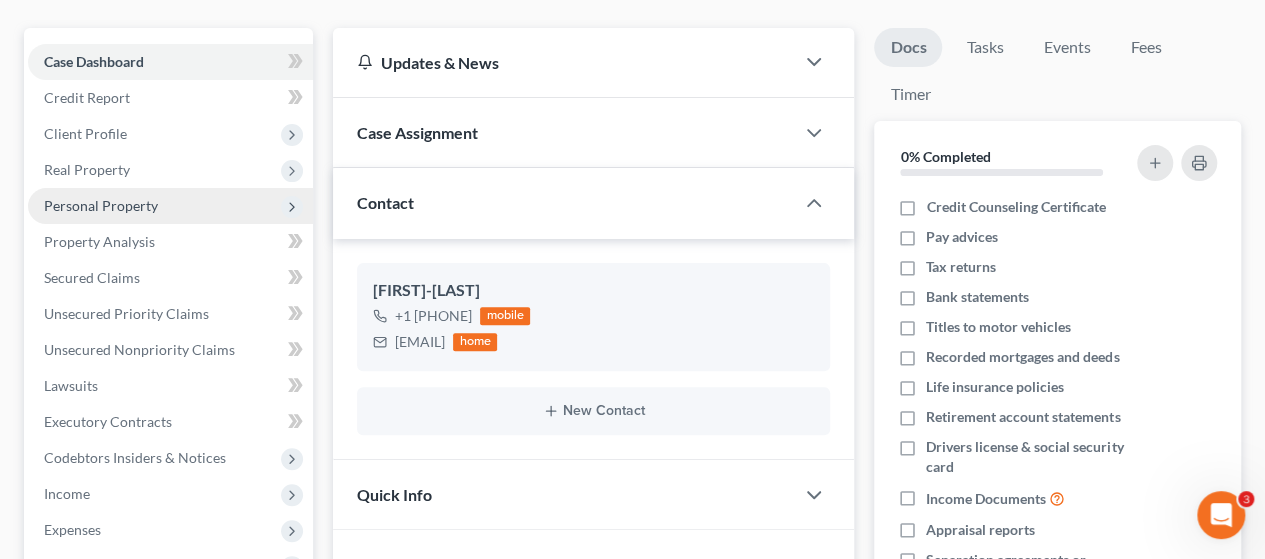 click on "Personal Property" at bounding box center [101, 205] 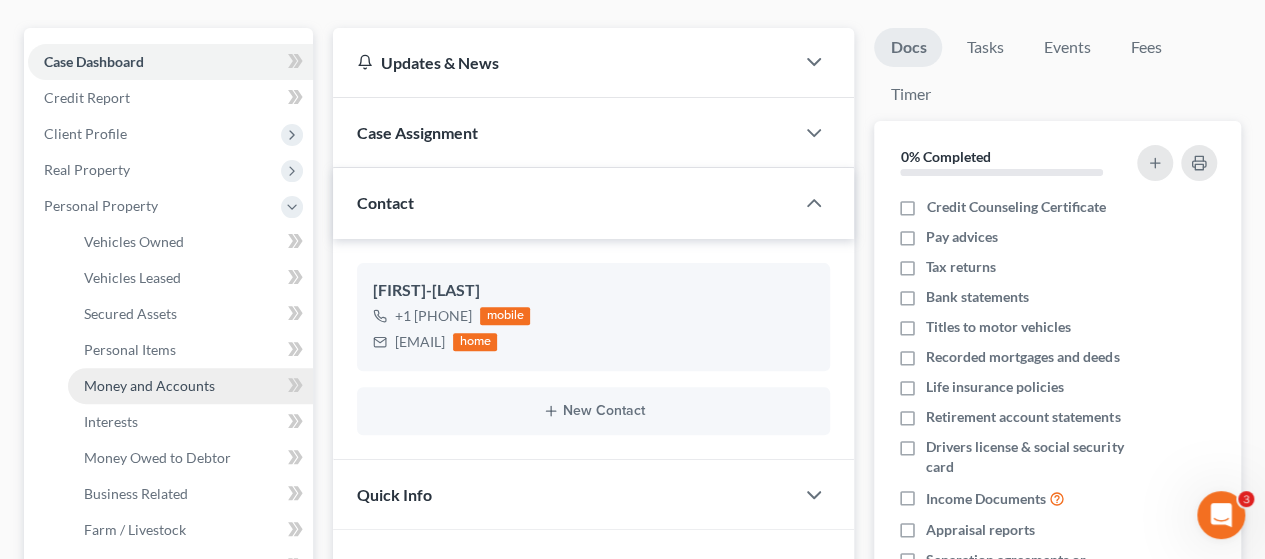 click on "Money and Accounts" at bounding box center [149, 385] 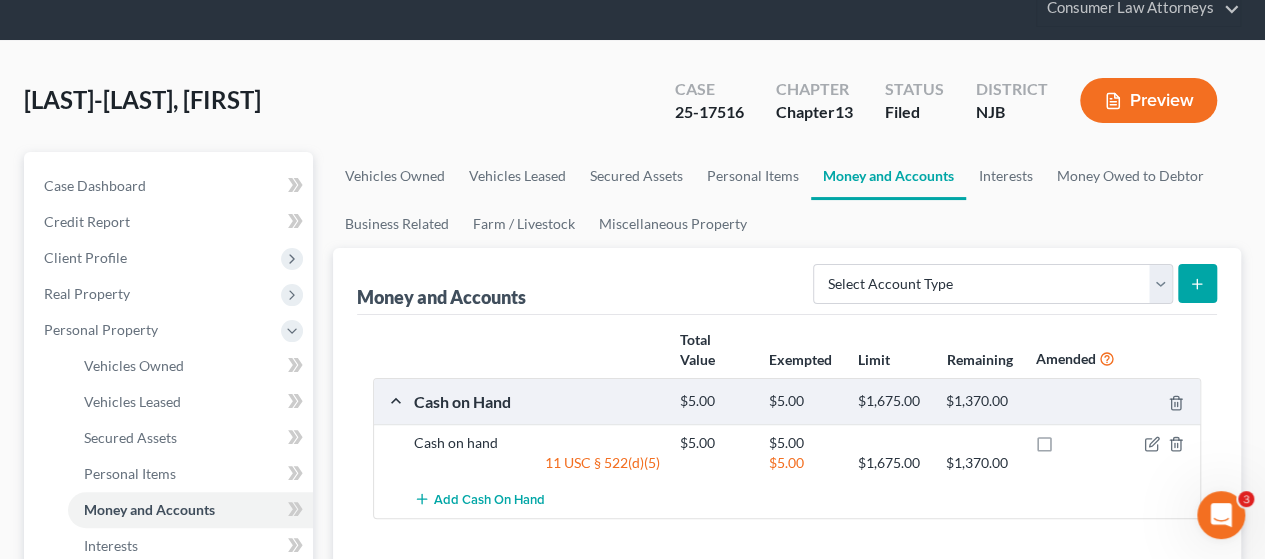 scroll, scrollTop: 300, scrollLeft: 0, axis: vertical 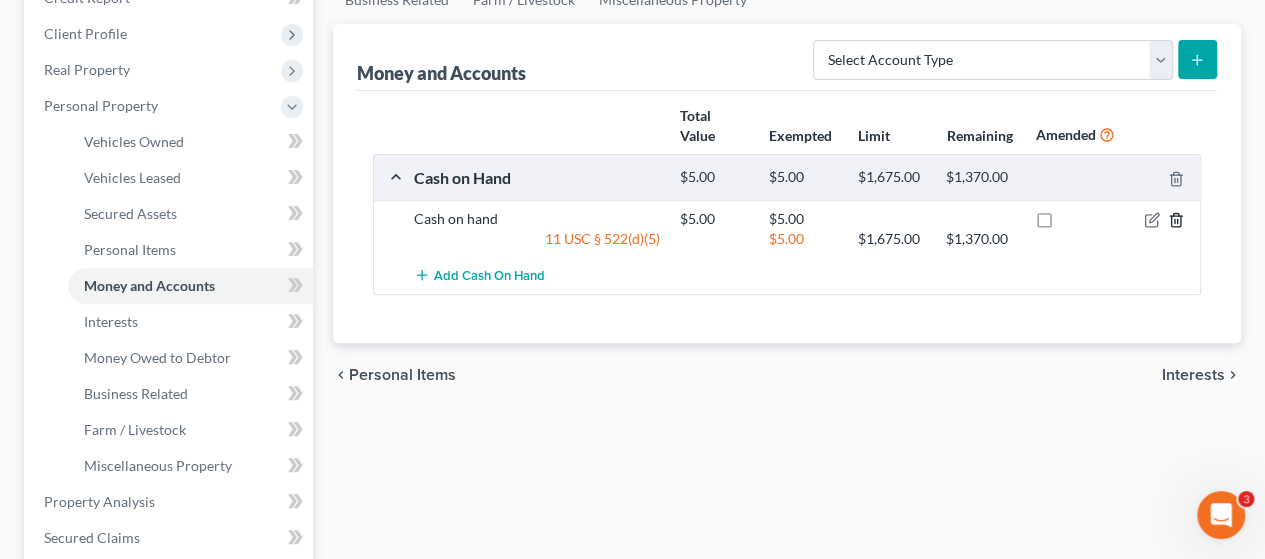 click 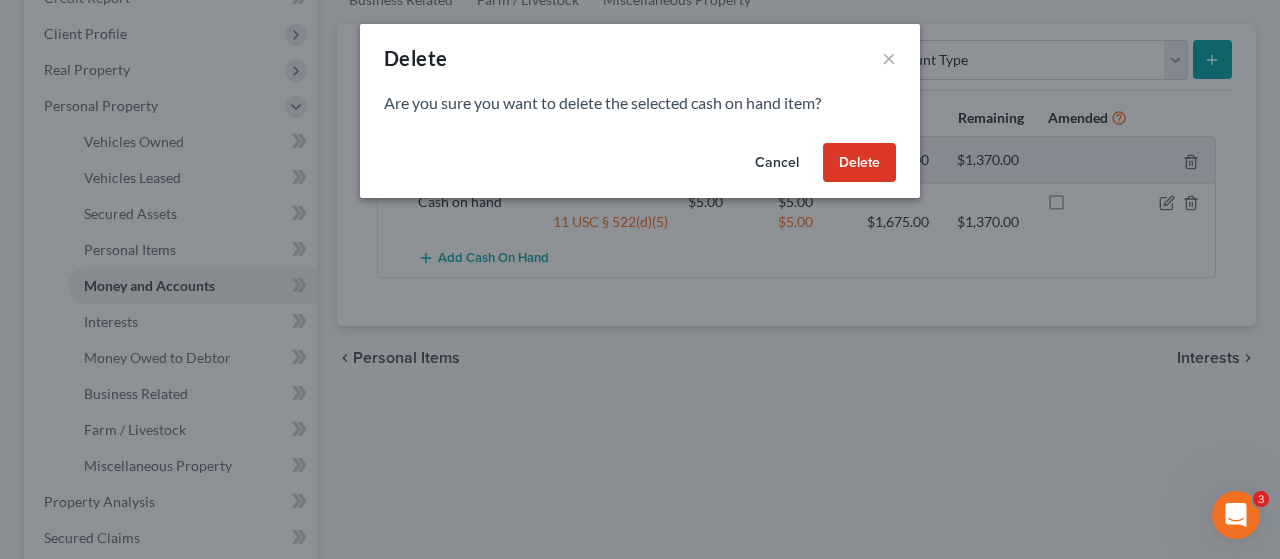 click on "Delete" at bounding box center (859, 163) 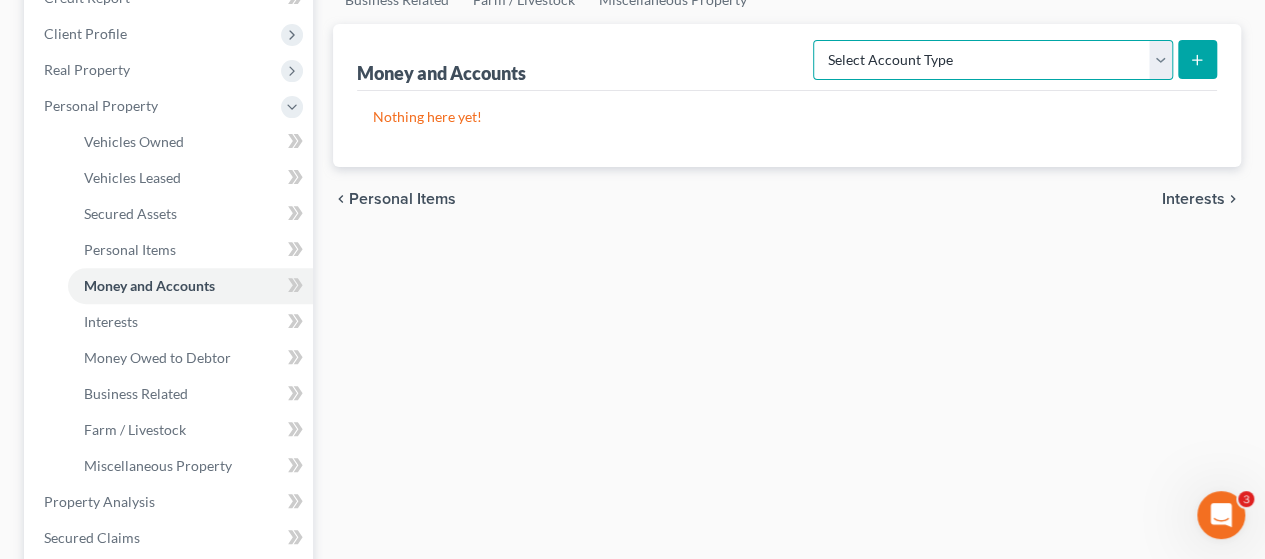 click on "Select Account Type Brokerage Cash on Hand Certificates of Deposit Checking Account Money Market Other (Credit Union, Health Savings Account, etc) Safe Deposit Box Savings Account Security Deposits or Prepayments" at bounding box center (993, 60) 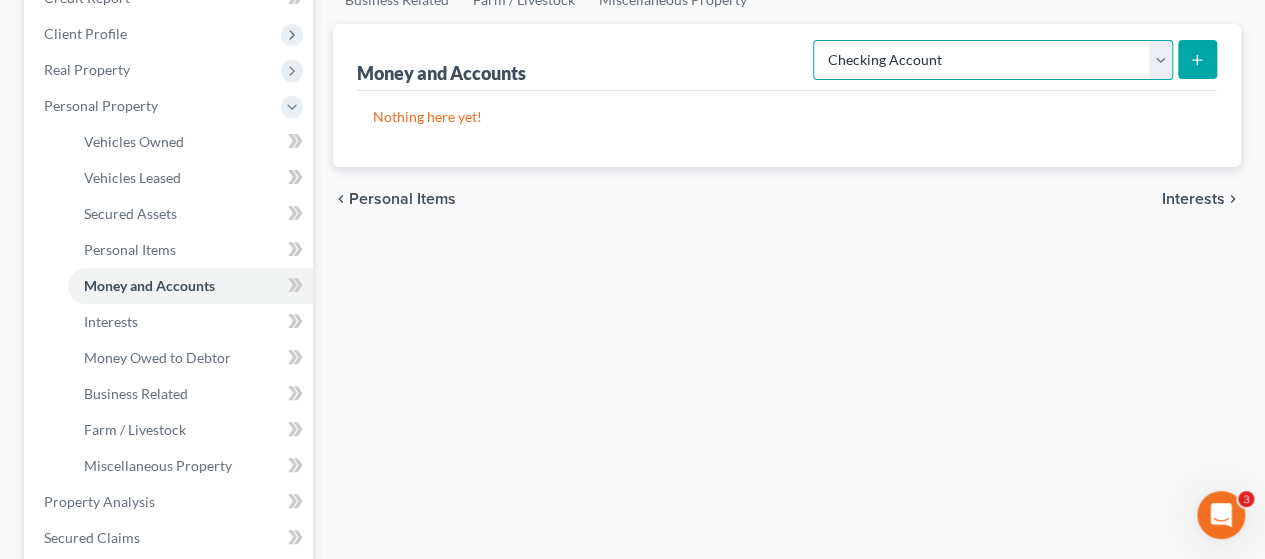 click on "Select Account Type Brokerage Cash on Hand Certificates of Deposit Checking Account Money Market Other (Credit Union, Health Savings Account, etc) Safe Deposit Box Savings Account Security Deposits or Prepayments" at bounding box center [993, 60] 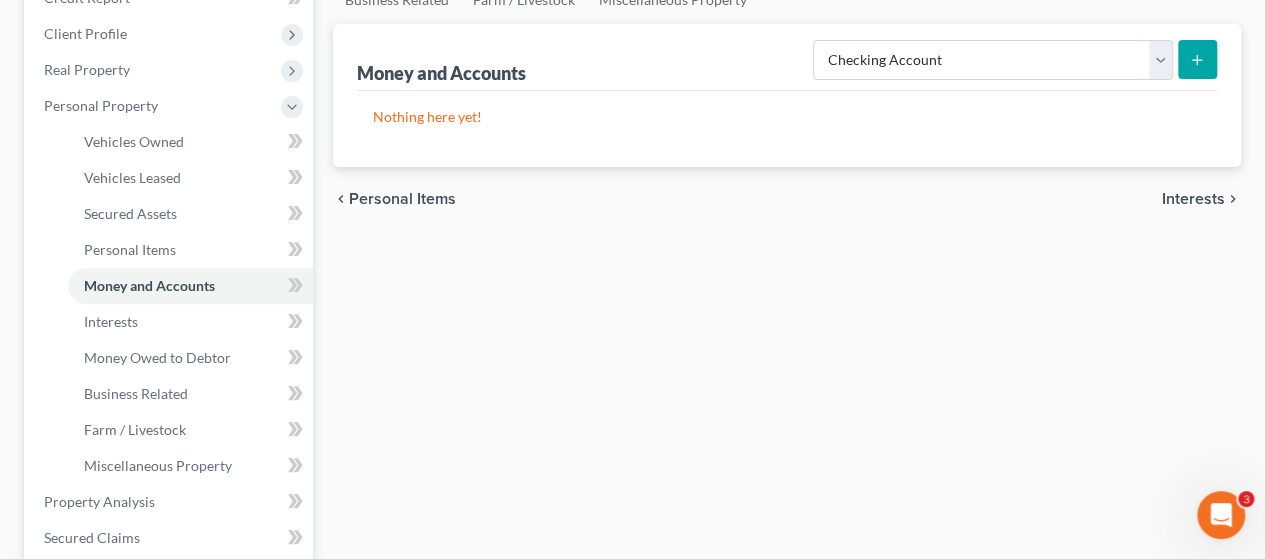 click at bounding box center [1197, 59] 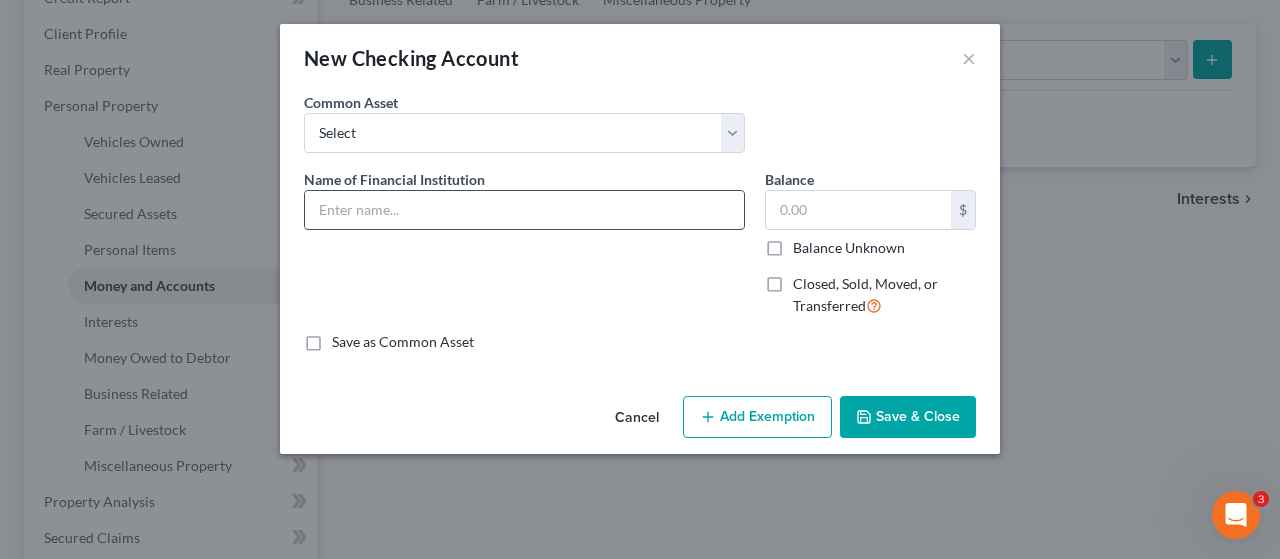 click at bounding box center [524, 210] 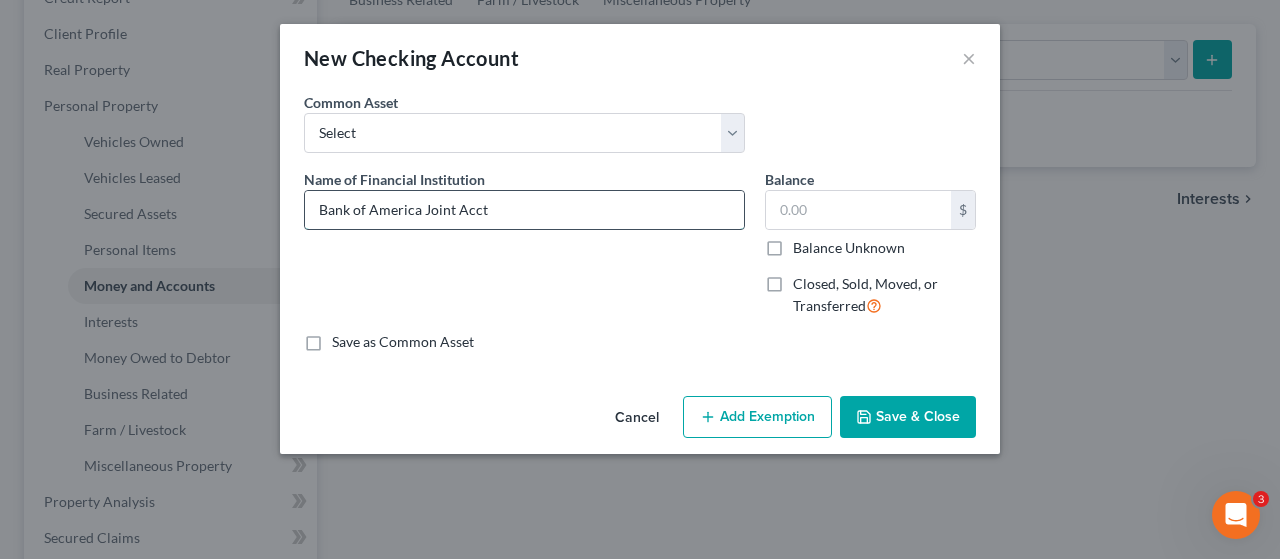 click on "Bank of America Joint Acct" at bounding box center [524, 210] 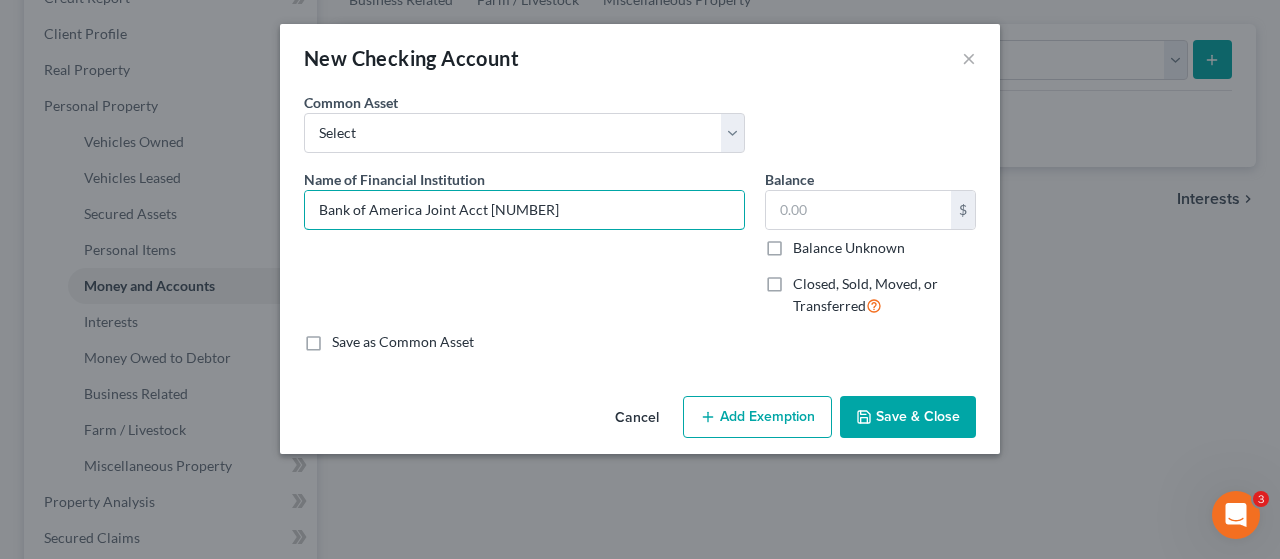 type on "Bank of America Joint Acct [NUMBER]" 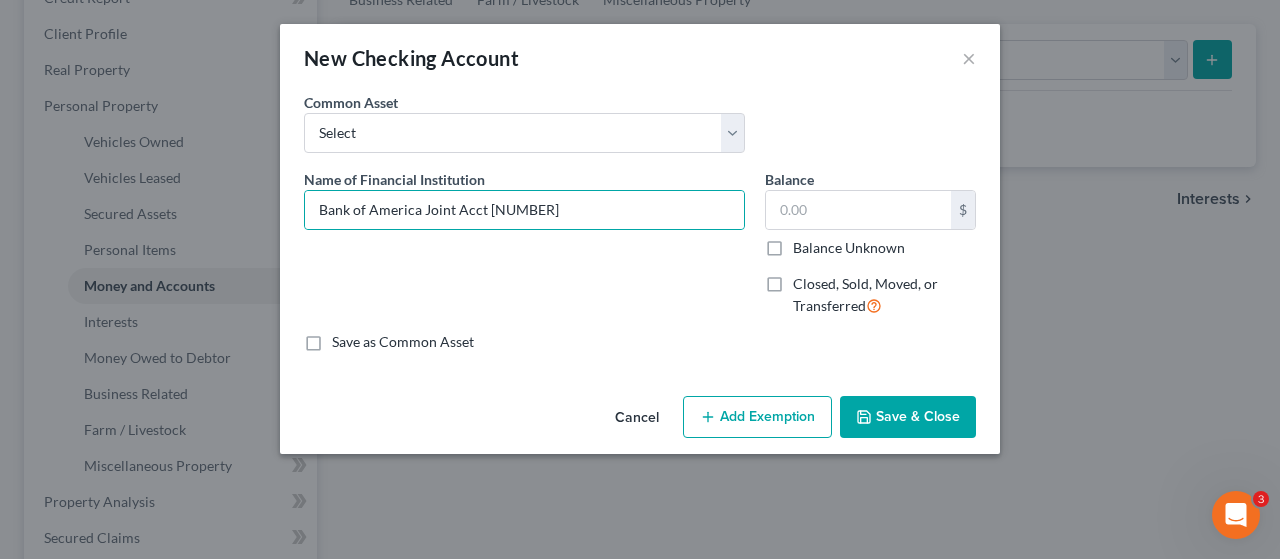 click on "Save & Close" at bounding box center [908, 417] 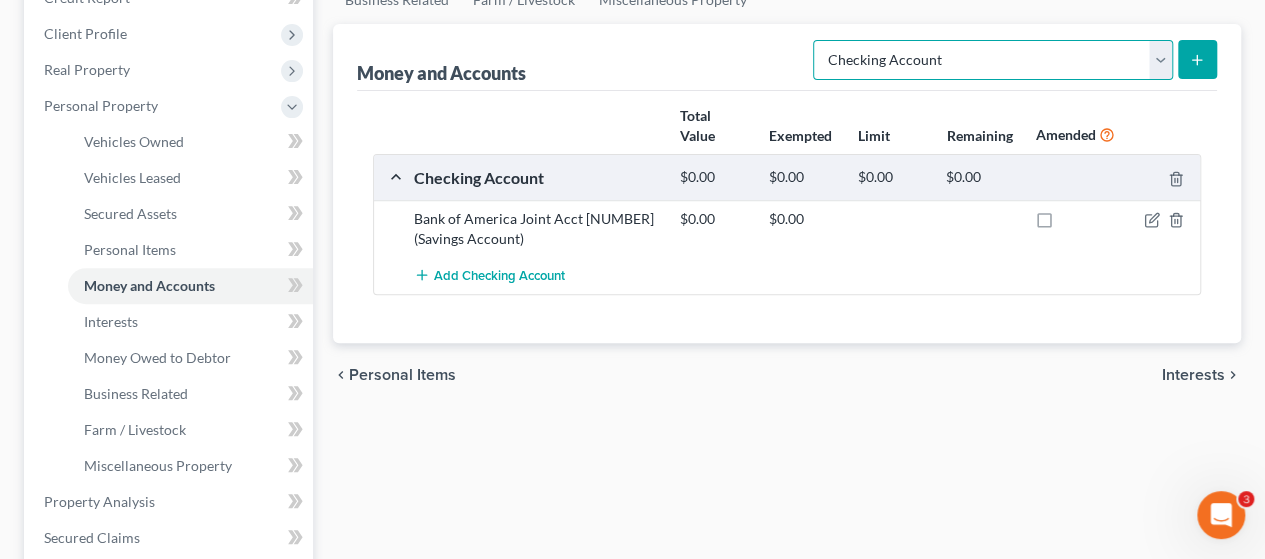 click on "Select Account Type Brokerage Cash on Hand Certificates of Deposit Checking Account Money Market Other (Credit Union, Health Savings Account, etc) Safe Deposit Box Savings Account Security Deposits or Prepayments" at bounding box center [993, 60] 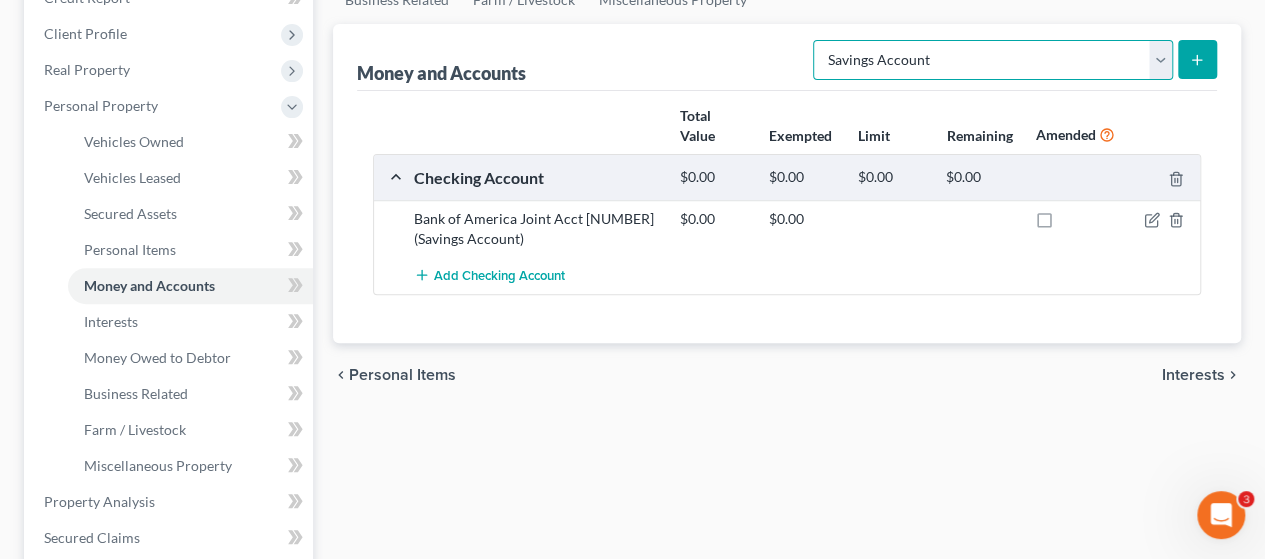 click on "Select Account Type Brokerage Cash on Hand Certificates of Deposit Checking Account Money Market Other (Credit Union, Health Savings Account, etc) Safe Deposit Box Savings Account Security Deposits or Prepayments" at bounding box center (993, 60) 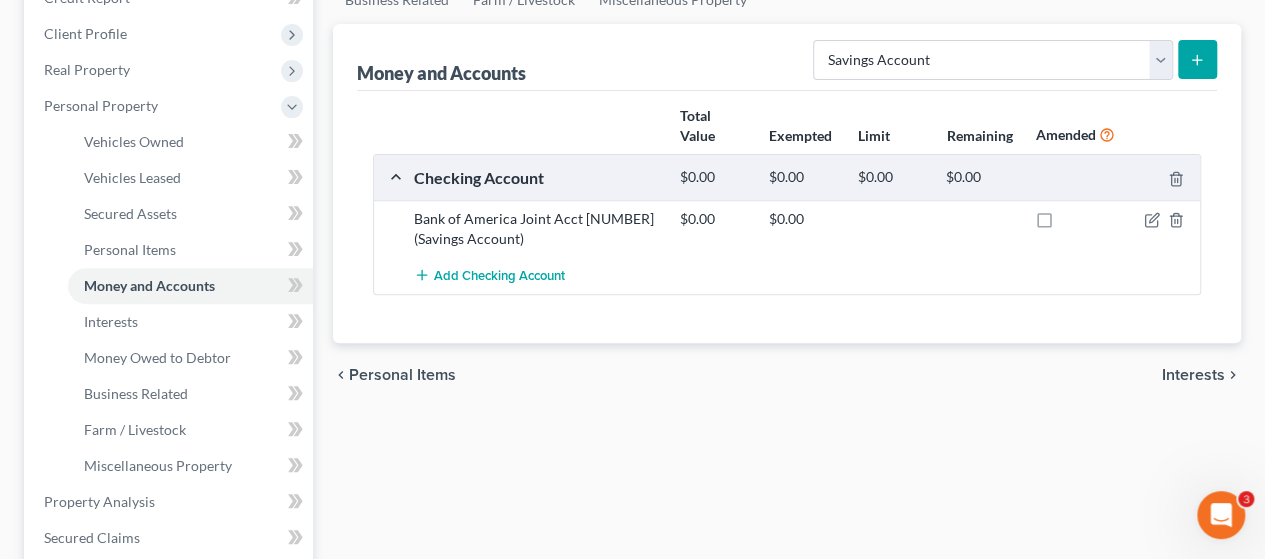 click at bounding box center (1197, 59) 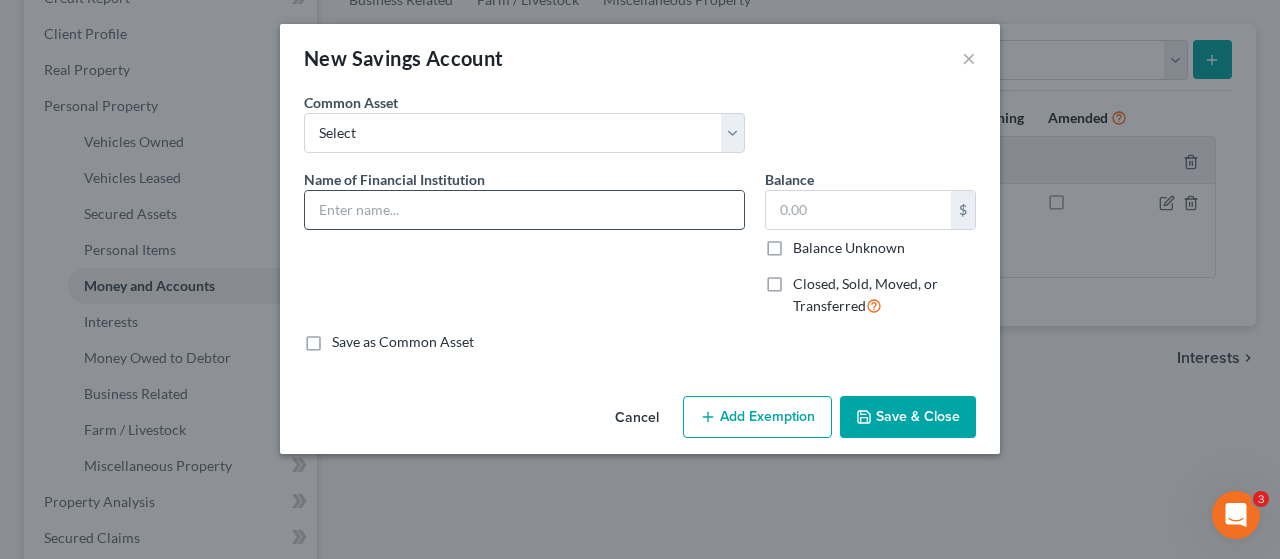 click at bounding box center [524, 210] 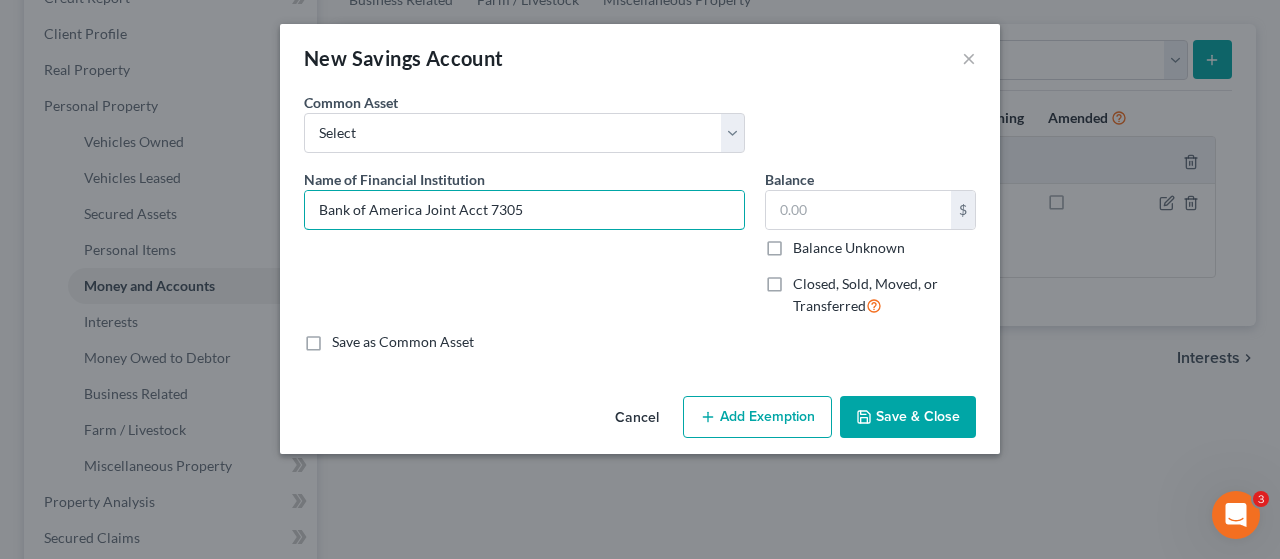 type on "Bank of America Joint Acct 7305" 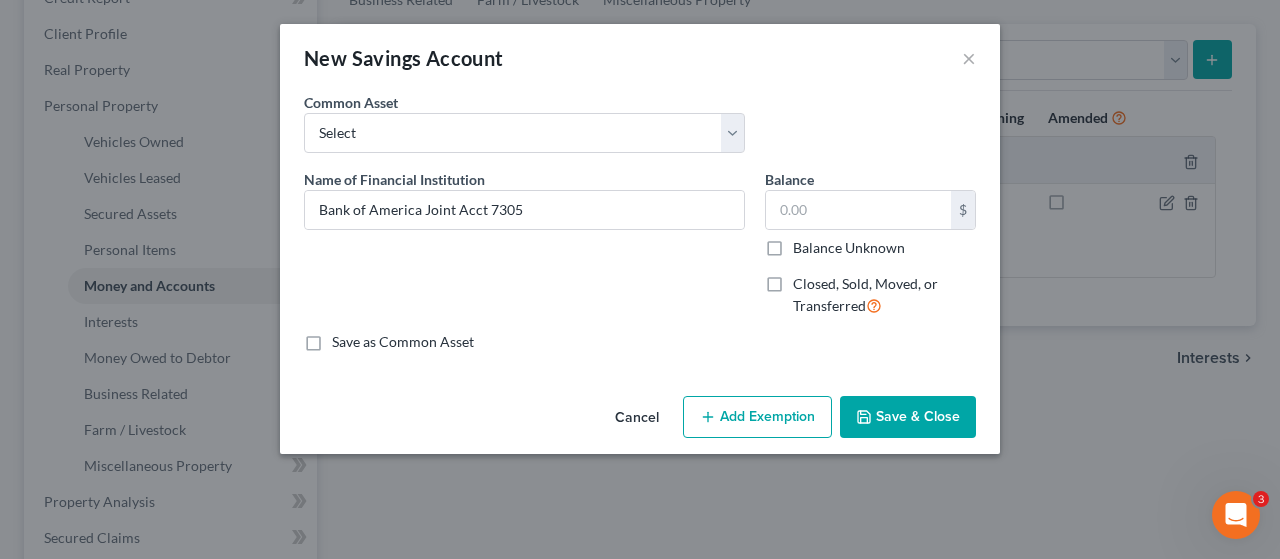 click on "Save & Close" at bounding box center (908, 417) 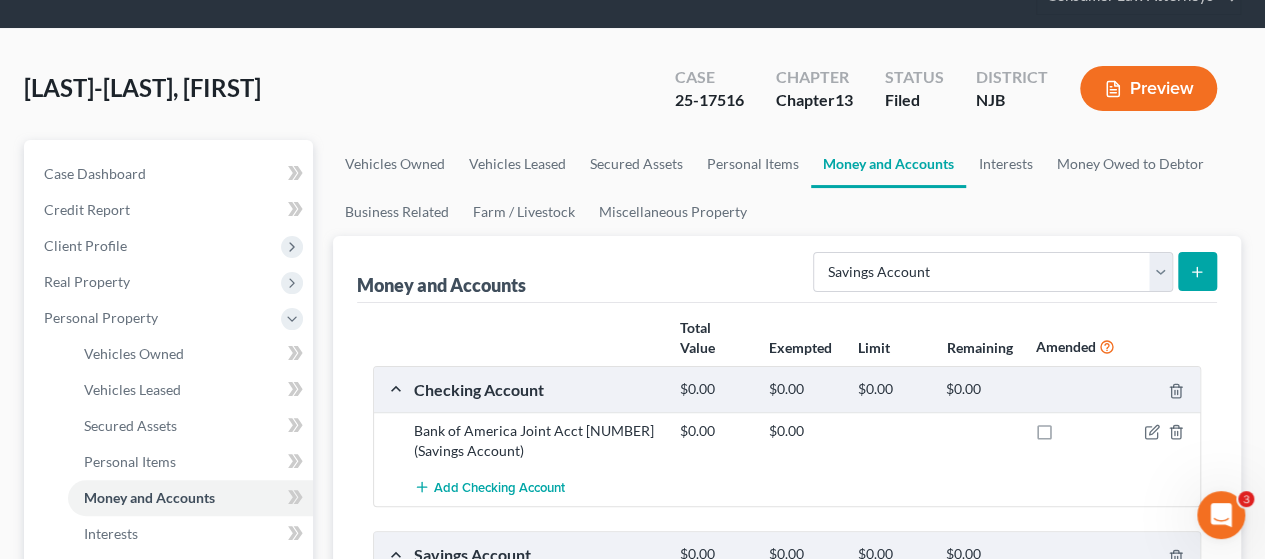 scroll, scrollTop: 0, scrollLeft: 0, axis: both 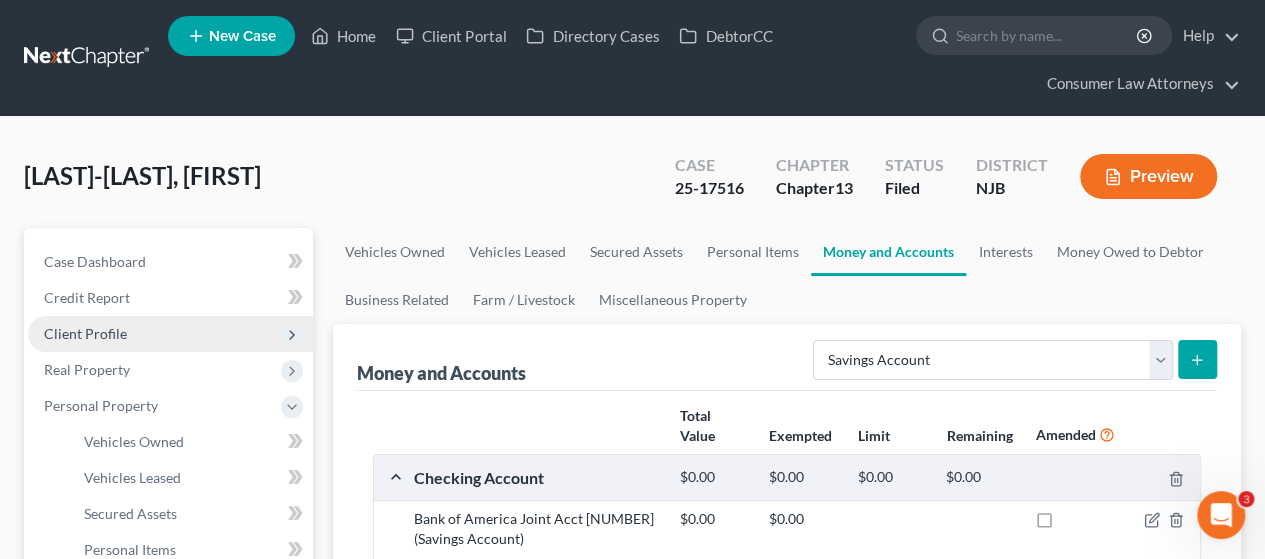 click on "Client Profile" at bounding box center (85, 333) 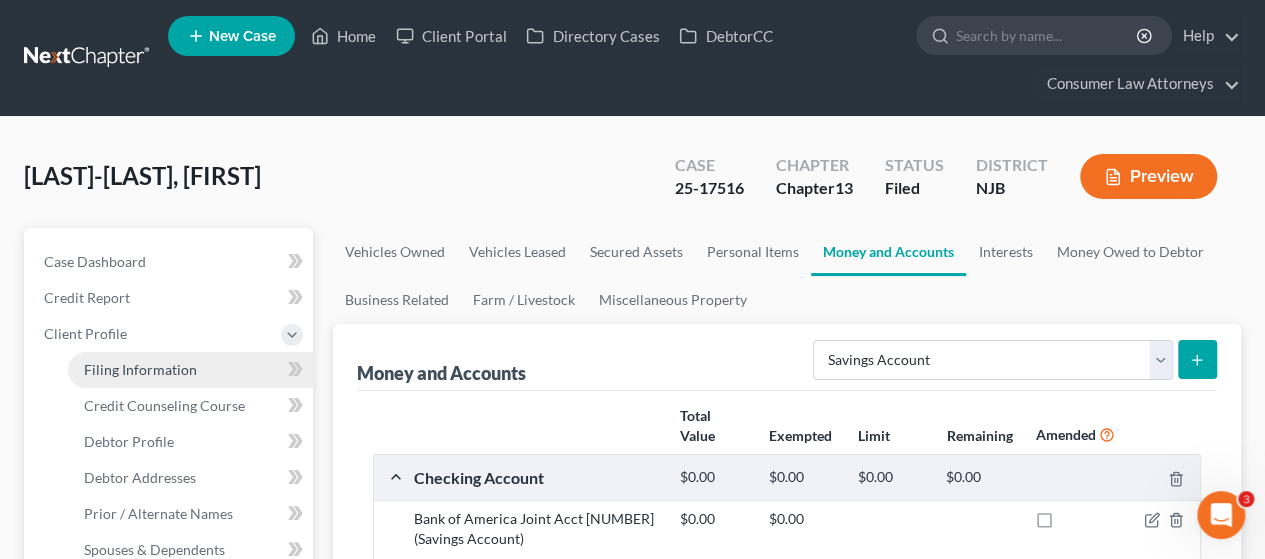 click on "Filing Information" at bounding box center [140, 369] 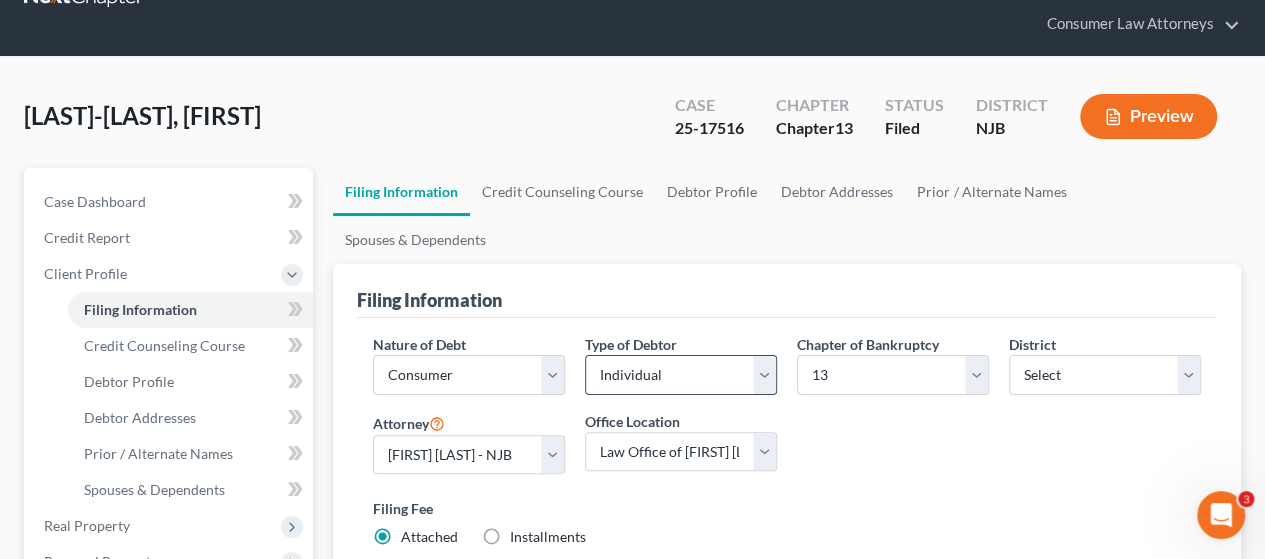 scroll, scrollTop: 100, scrollLeft: 0, axis: vertical 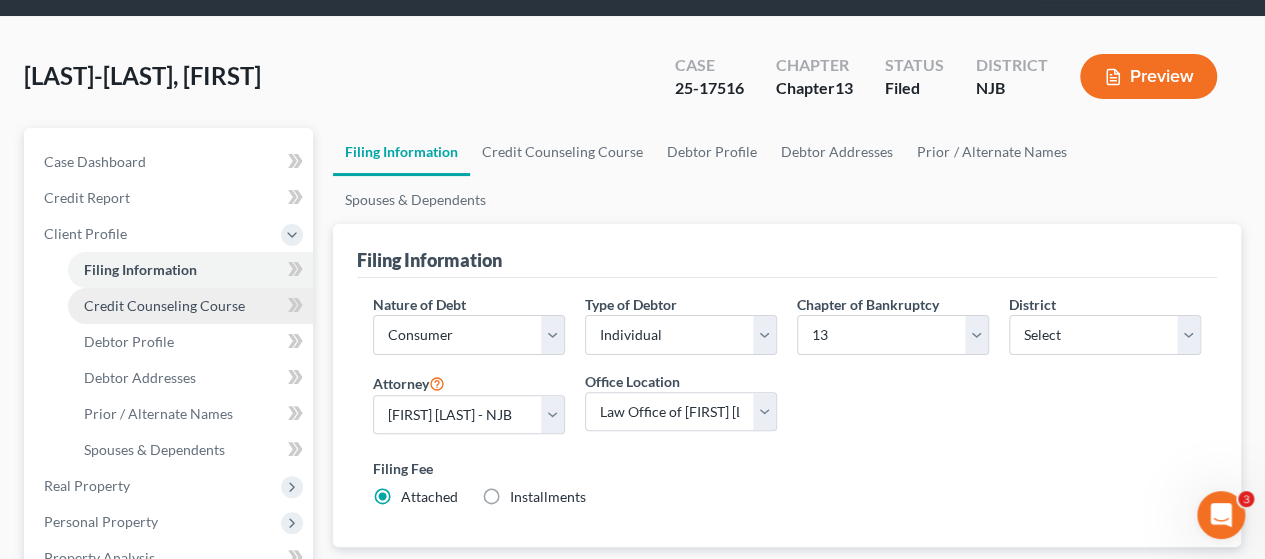 click on "Credit Counseling Course" at bounding box center [164, 305] 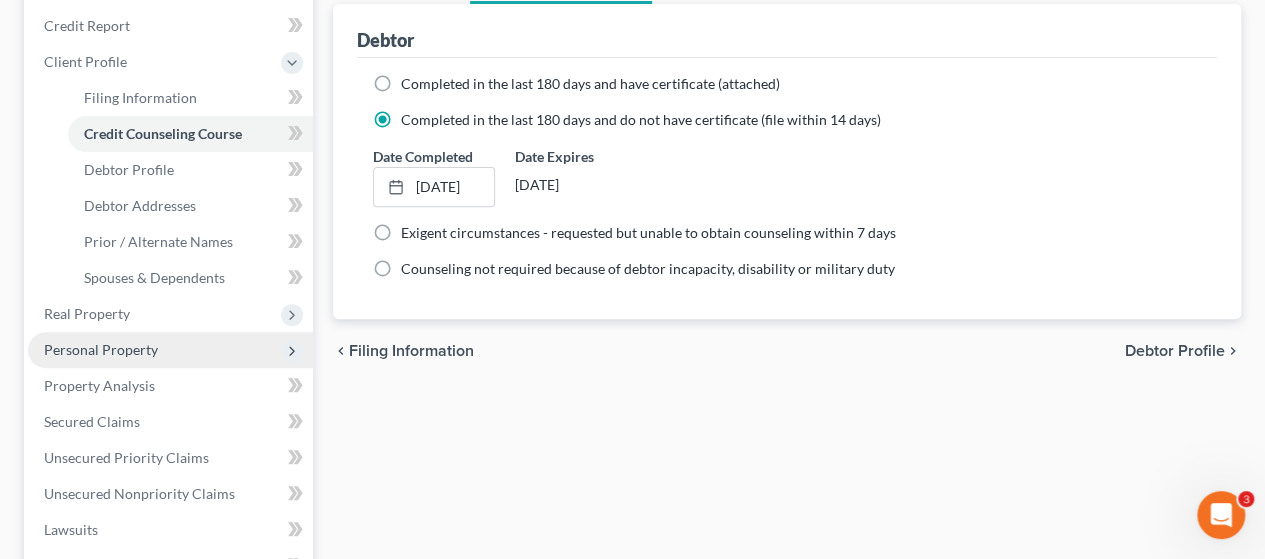 scroll, scrollTop: 300, scrollLeft: 0, axis: vertical 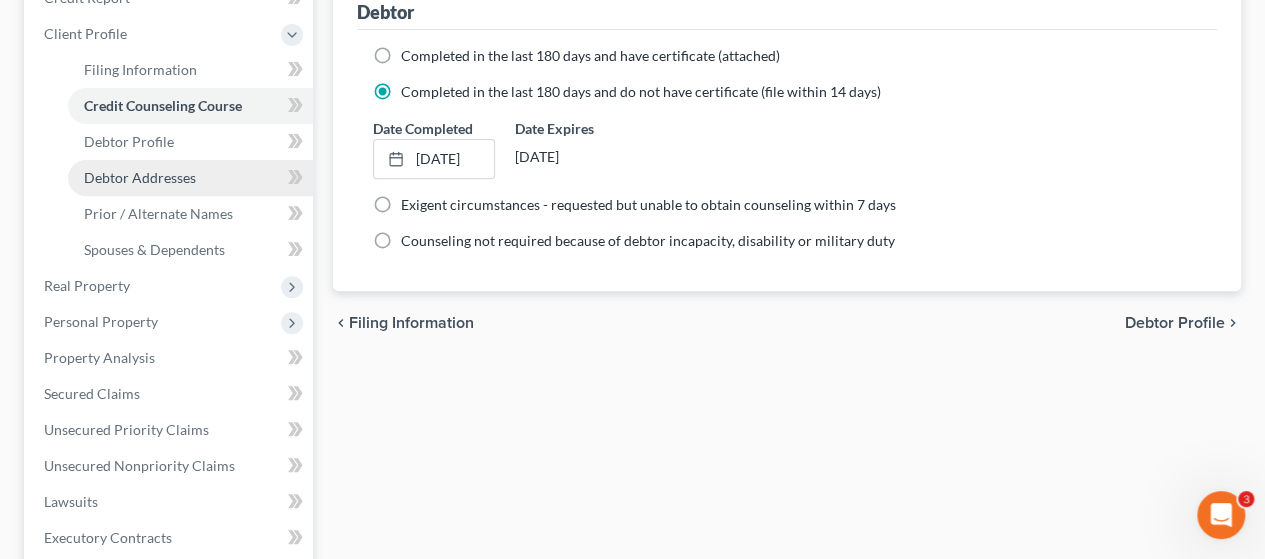 click on "Debtor Addresses" at bounding box center [140, 177] 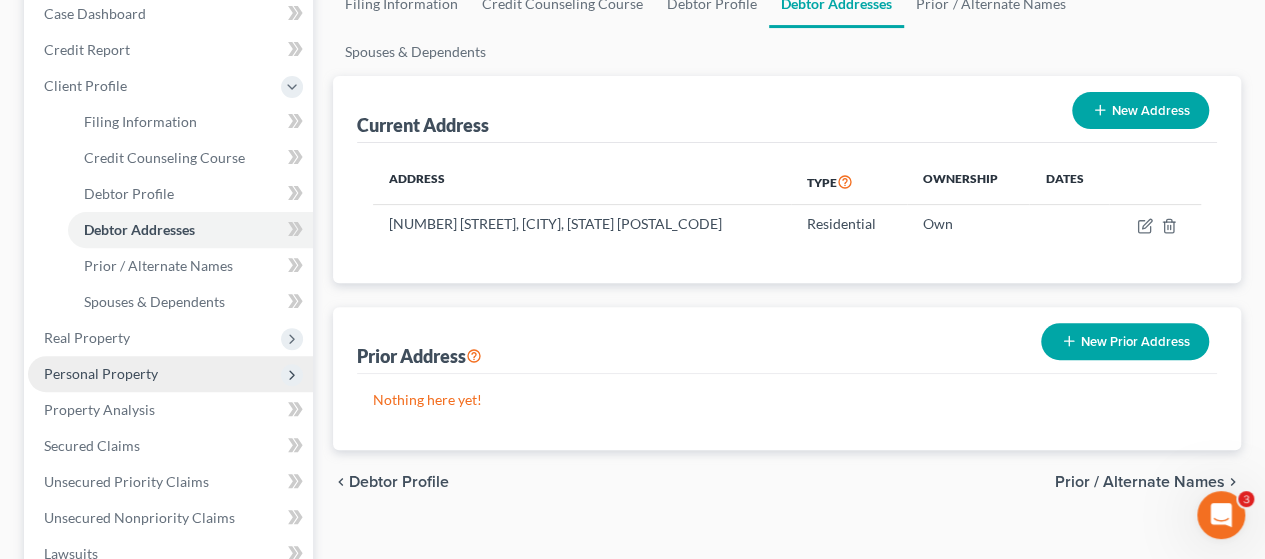 scroll, scrollTop: 300, scrollLeft: 0, axis: vertical 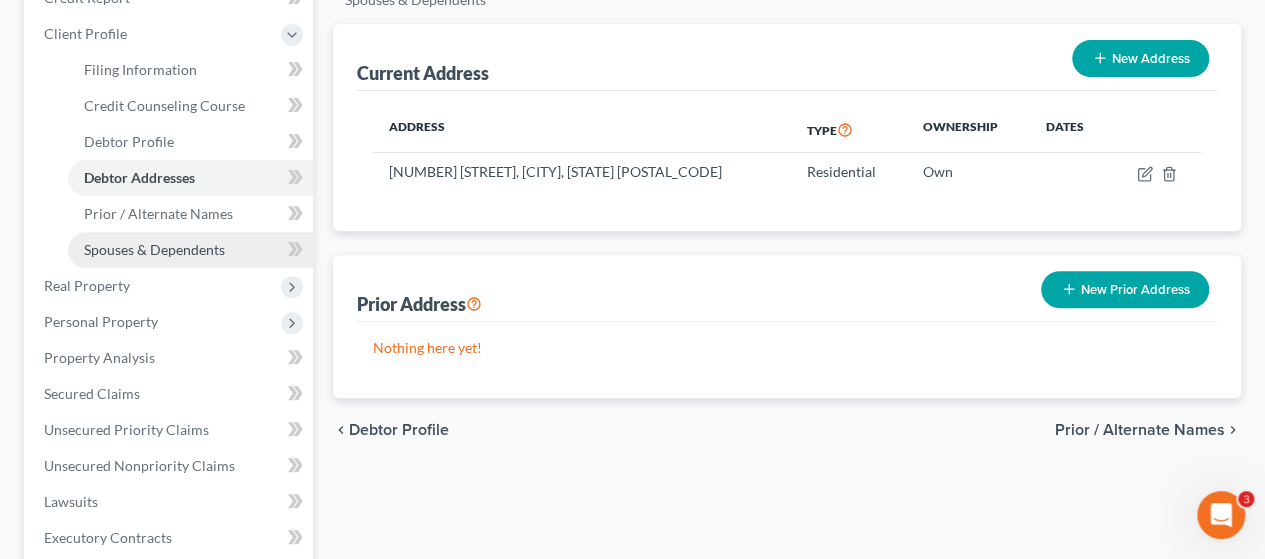 click on "Spouses & Dependents" at bounding box center (154, 249) 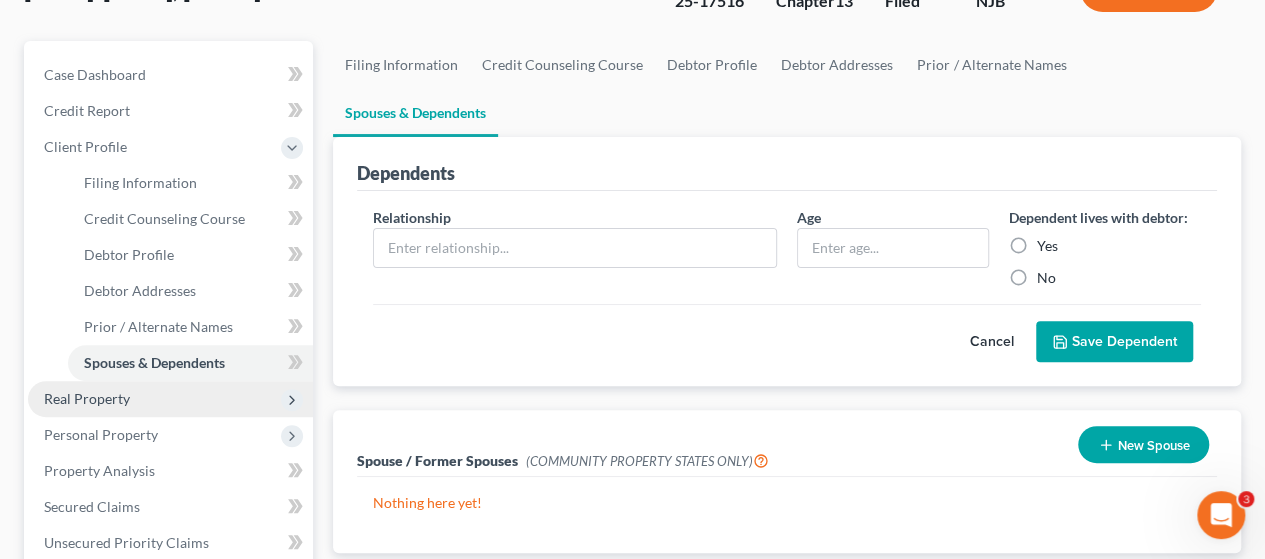 scroll, scrollTop: 200, scrollLeft: 0, axis: vertical 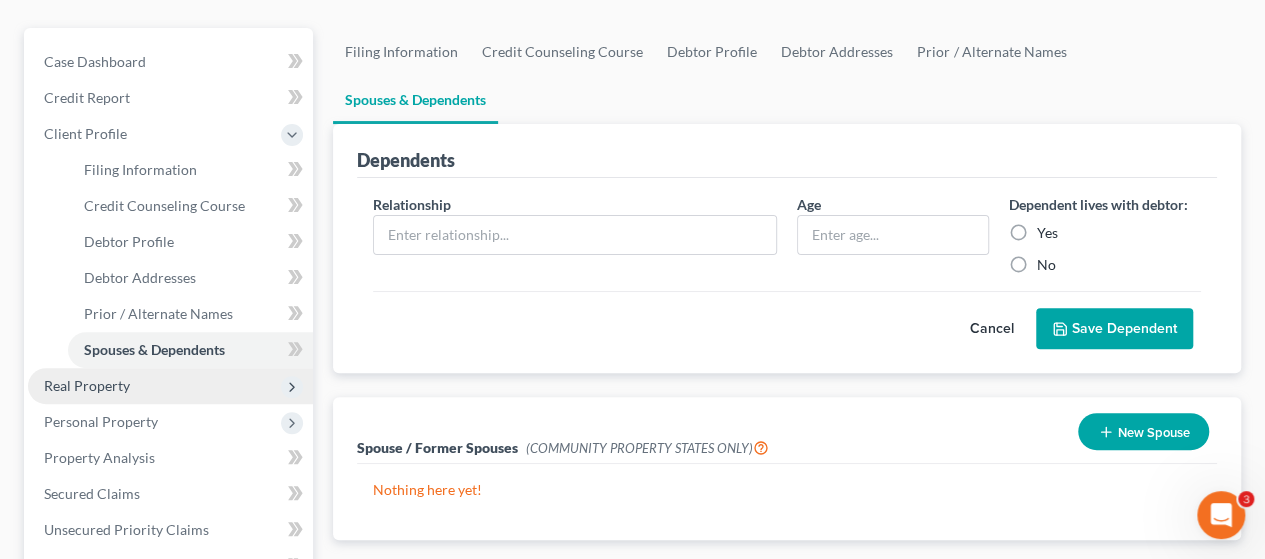 click on "Real Property" at bounding box center (87, 385) 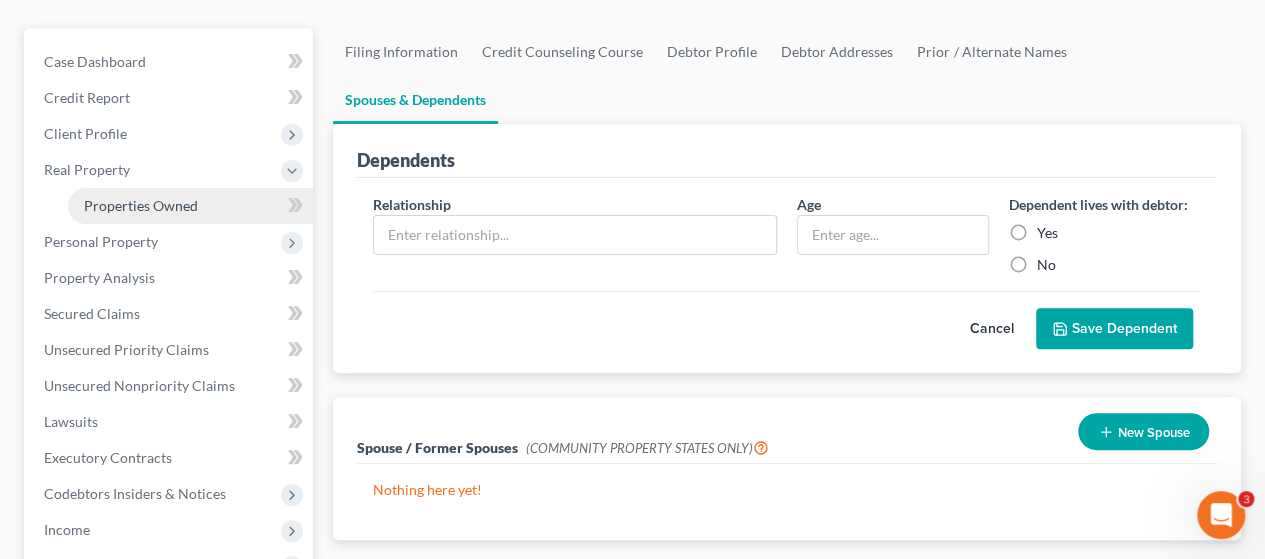 click on "Properties Owned" at bounding box center [141, 205] 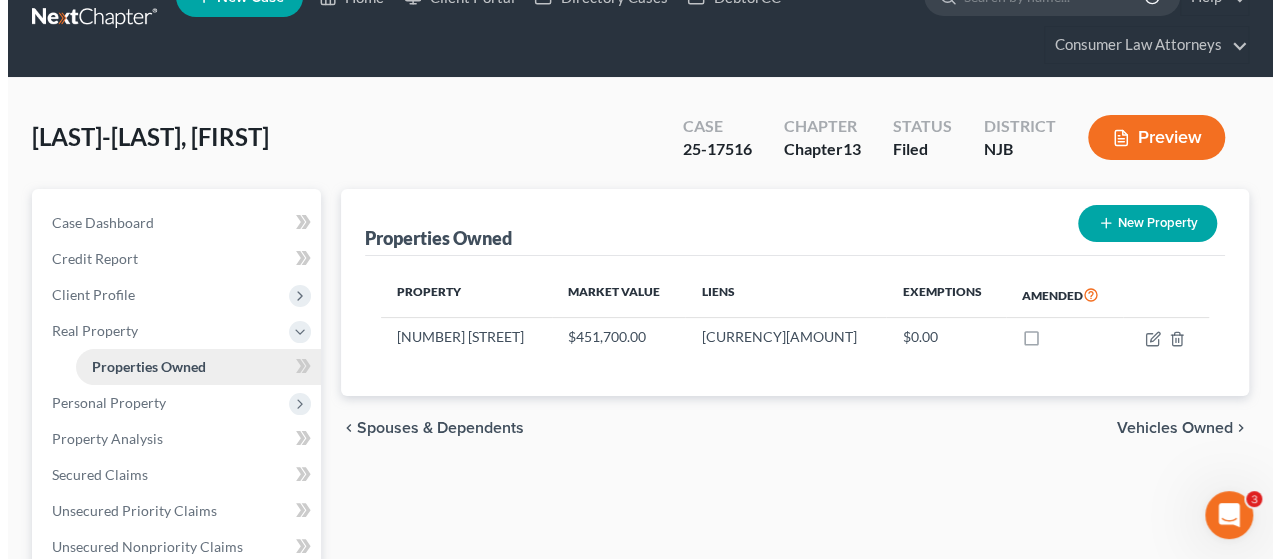 scroll, scrollTop: 0, scrollLeft: 0, axis: both 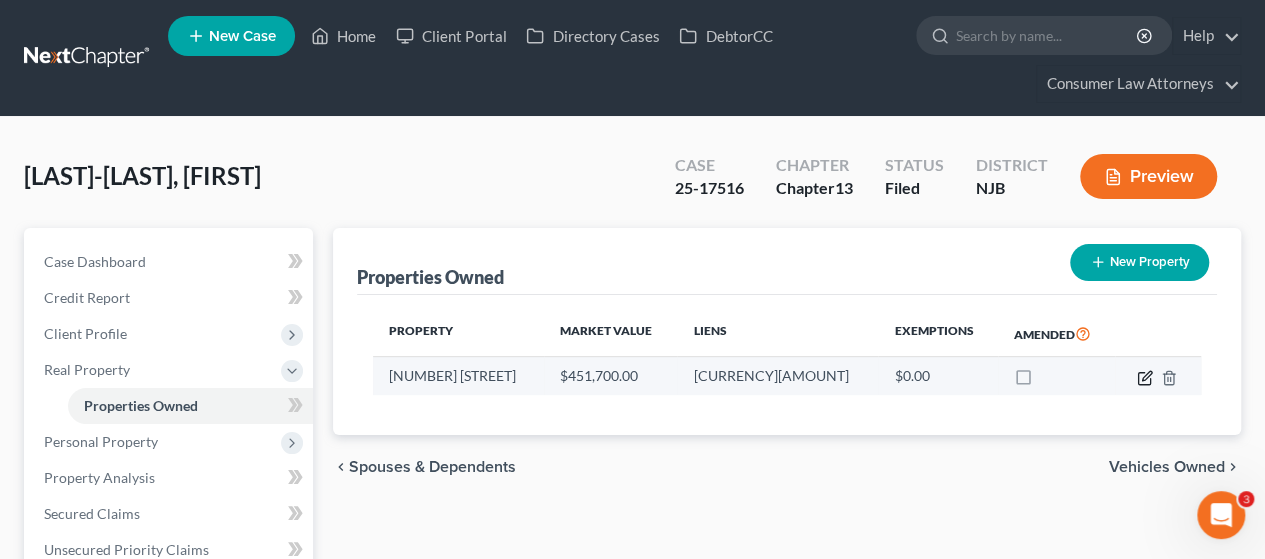 click 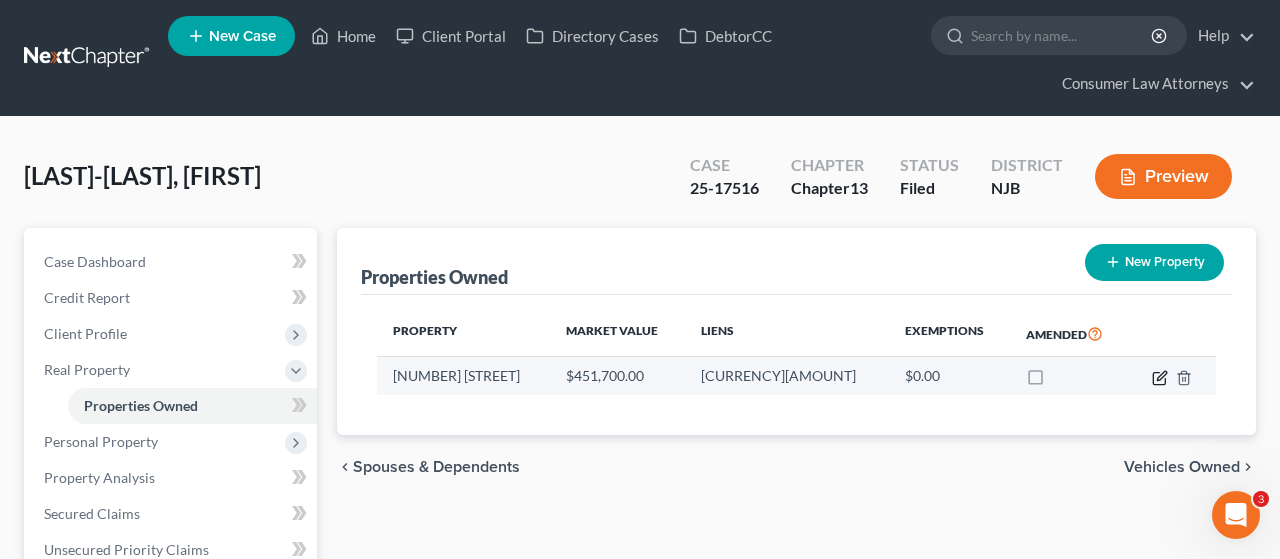 select on "33" 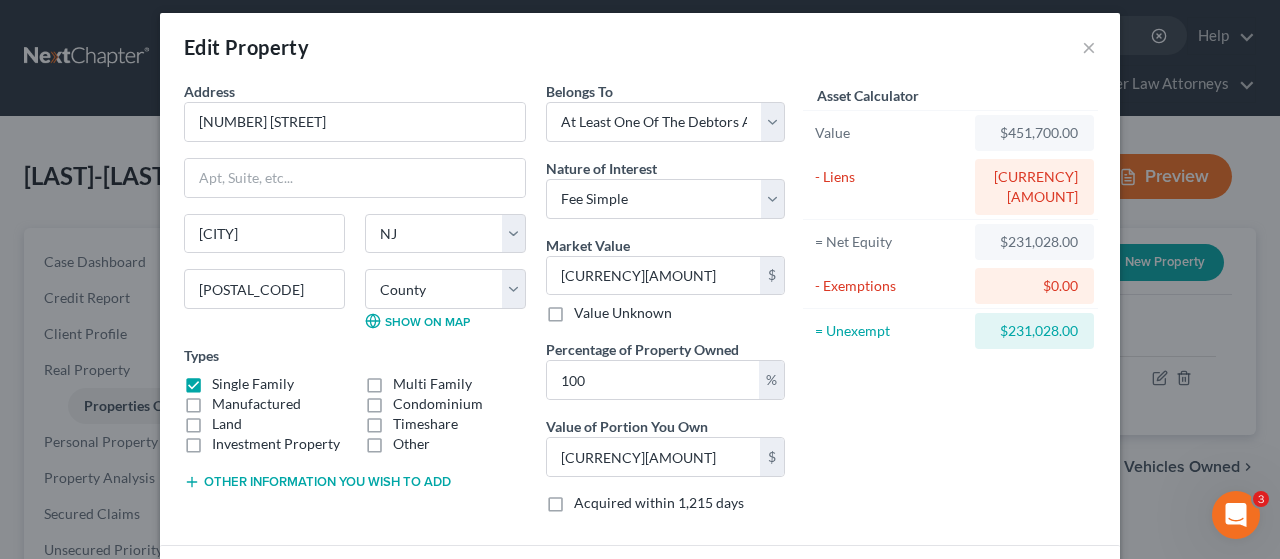 scroll, scrollTop: 211, scrollLeft: 0, axis: vertical 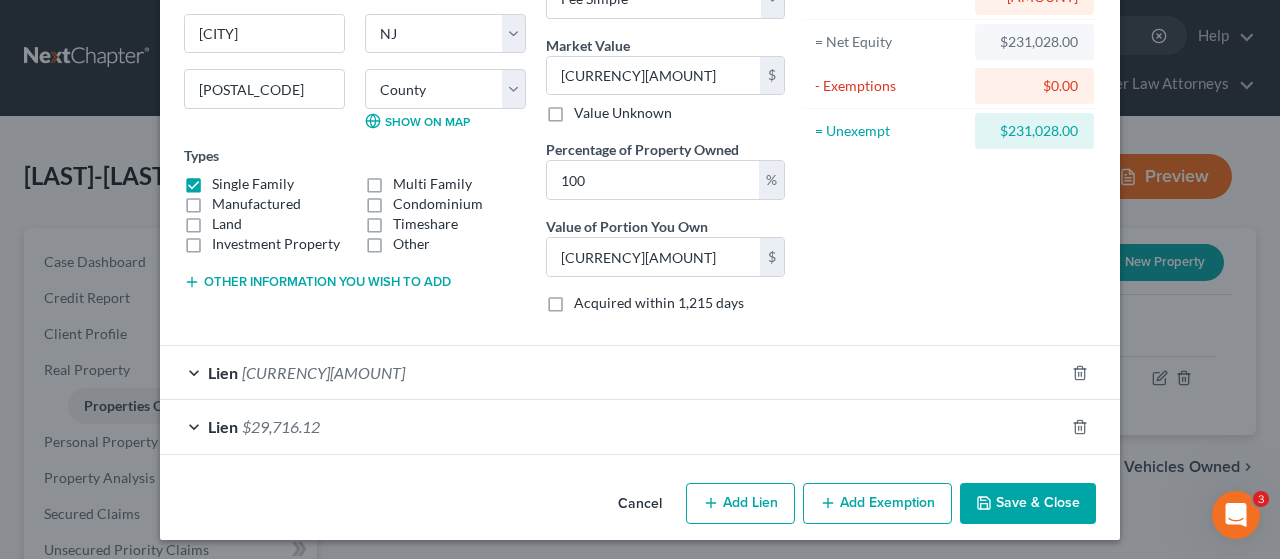 click on "Add Exemption" at bounding box center (877, 504) 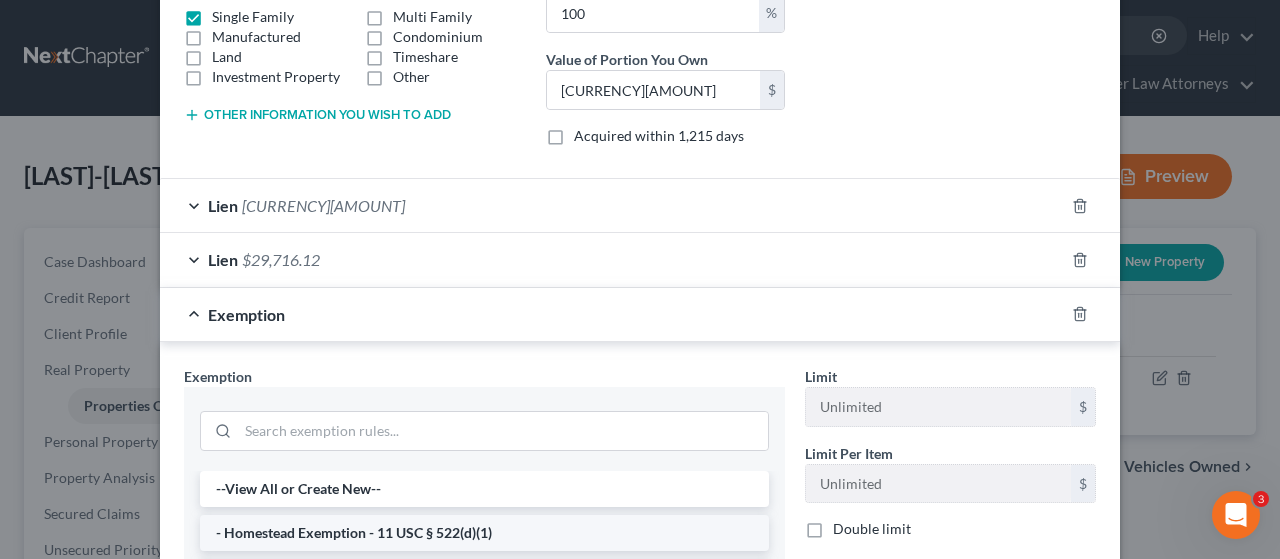 scroll, scrollTop: 511, scrollLeft: 0, axis: vertical 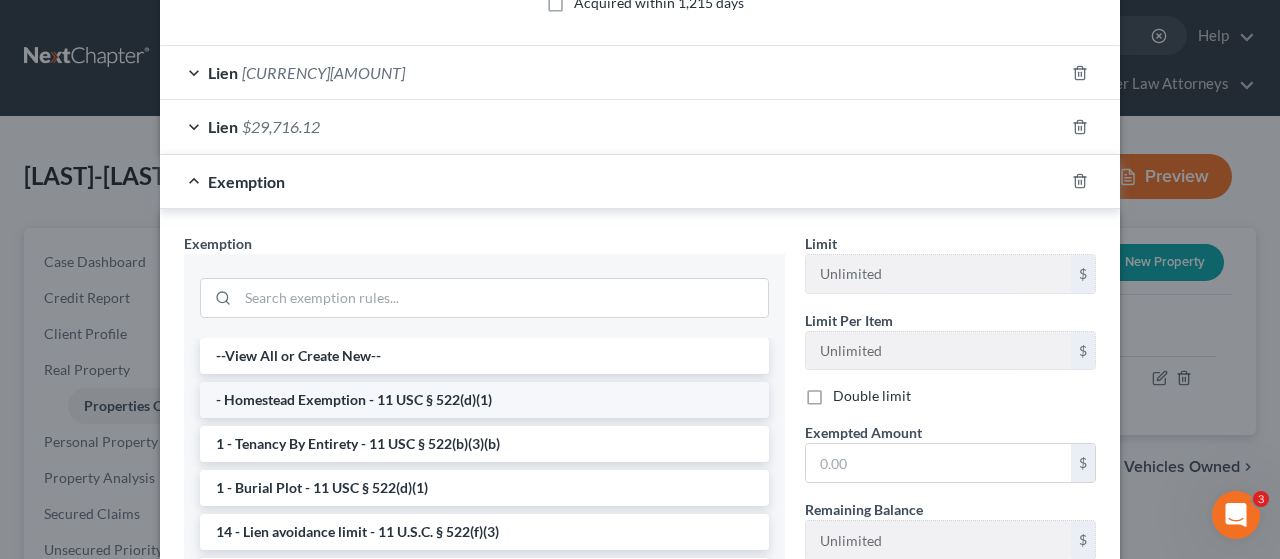 click on "- Homestead Exemption - 11 USC § 522(d)(1)" at bounding box center [484, 400] 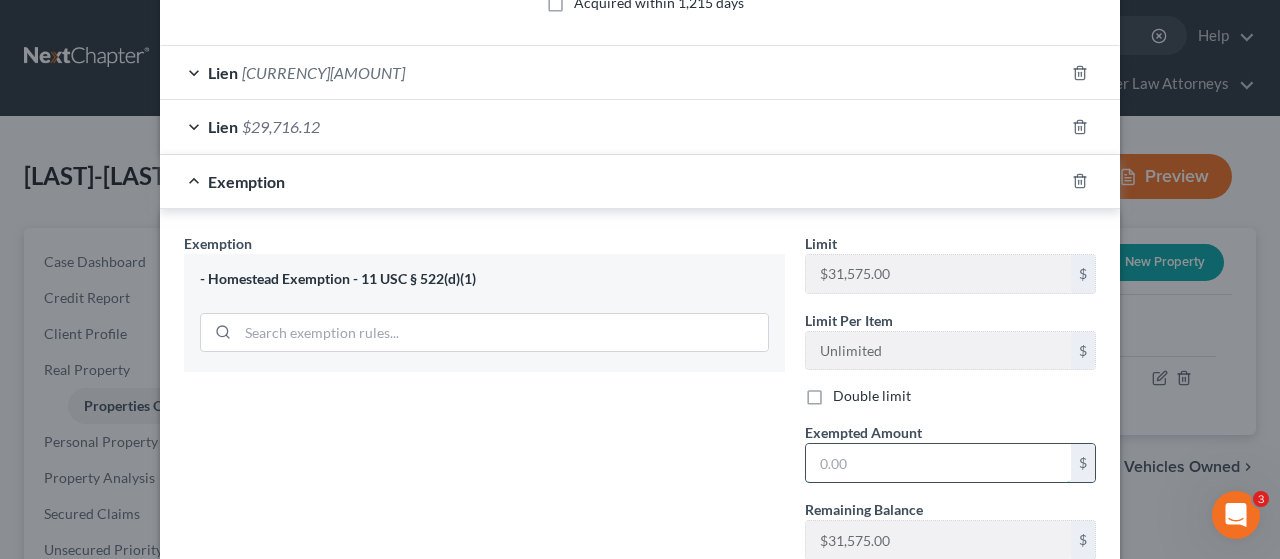 click at bounding box center (938, 463) 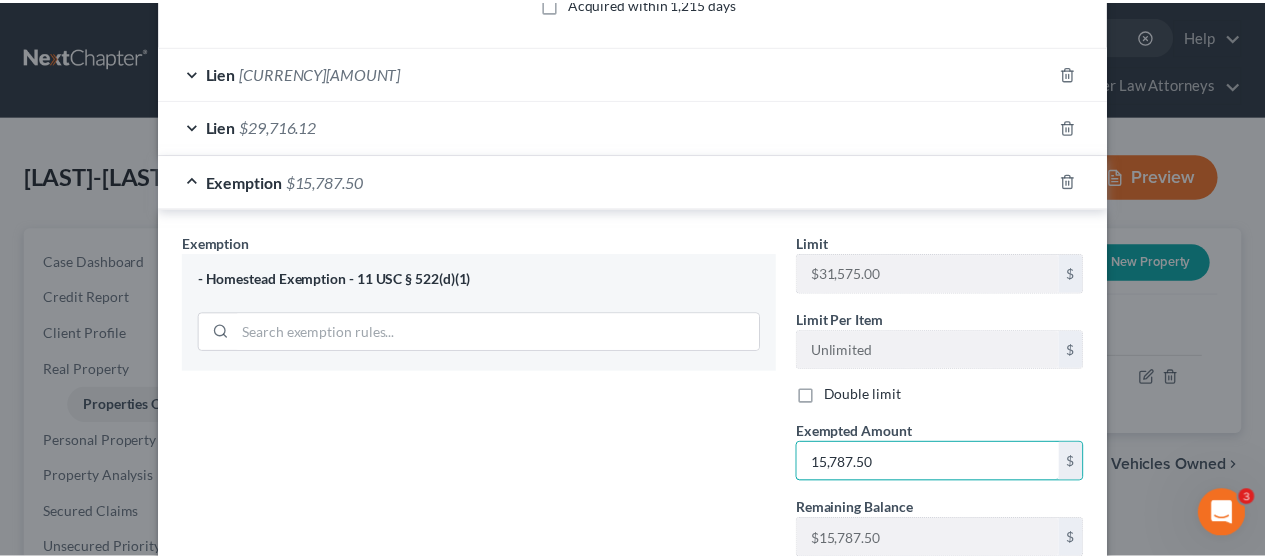scroll, scrollTop: 647, scrollLeft: 0, axis: vertical 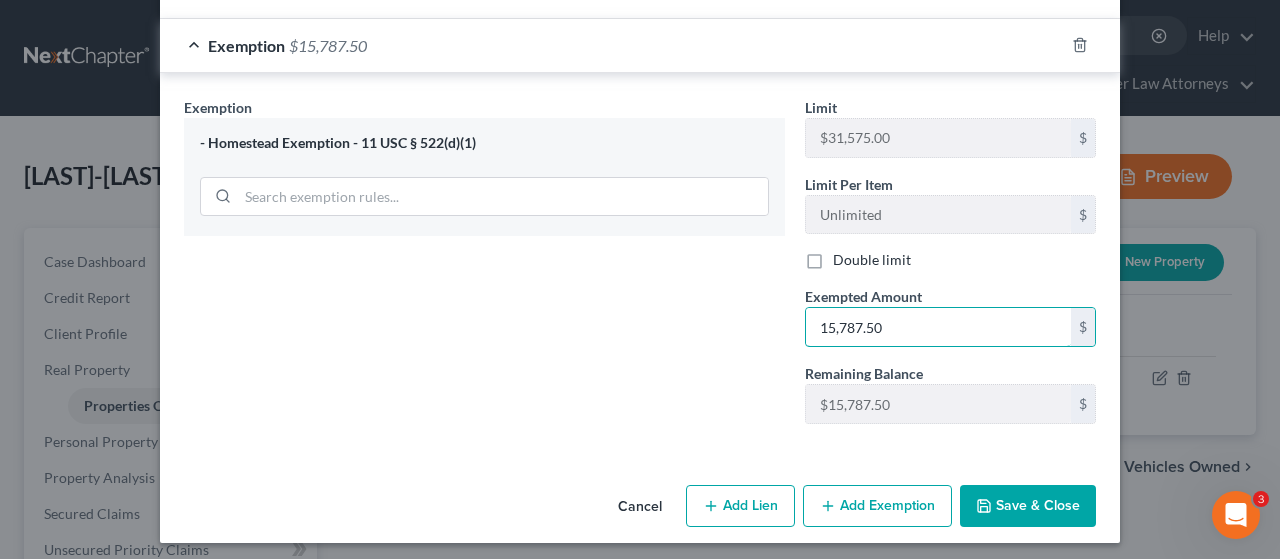 type on "15,787.50" 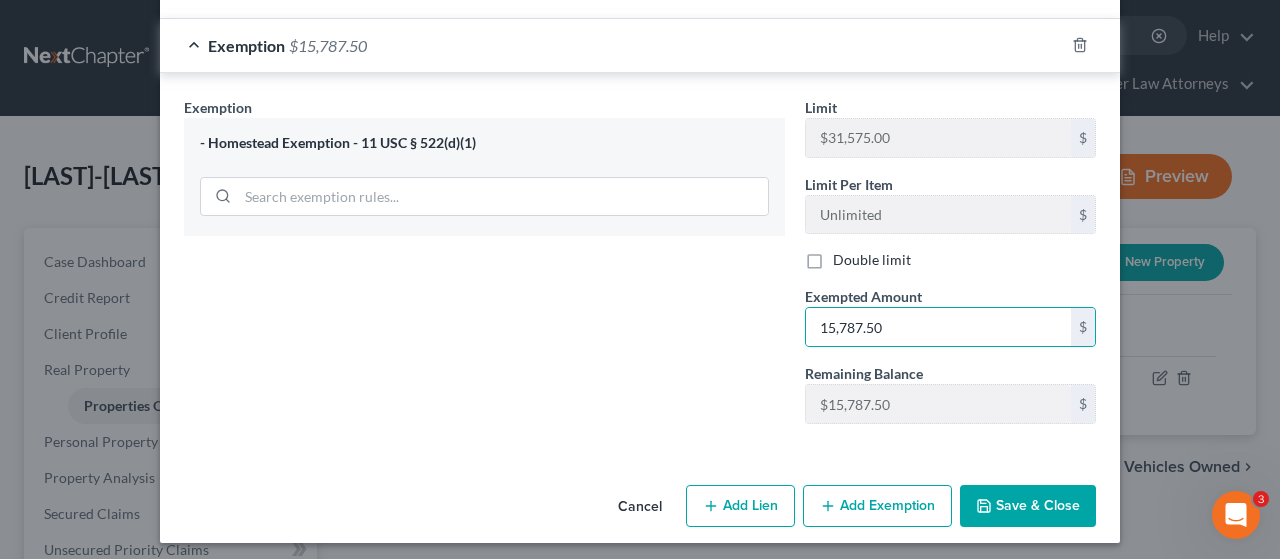 click on "Save & Close" at bounding box center (1028, 506) 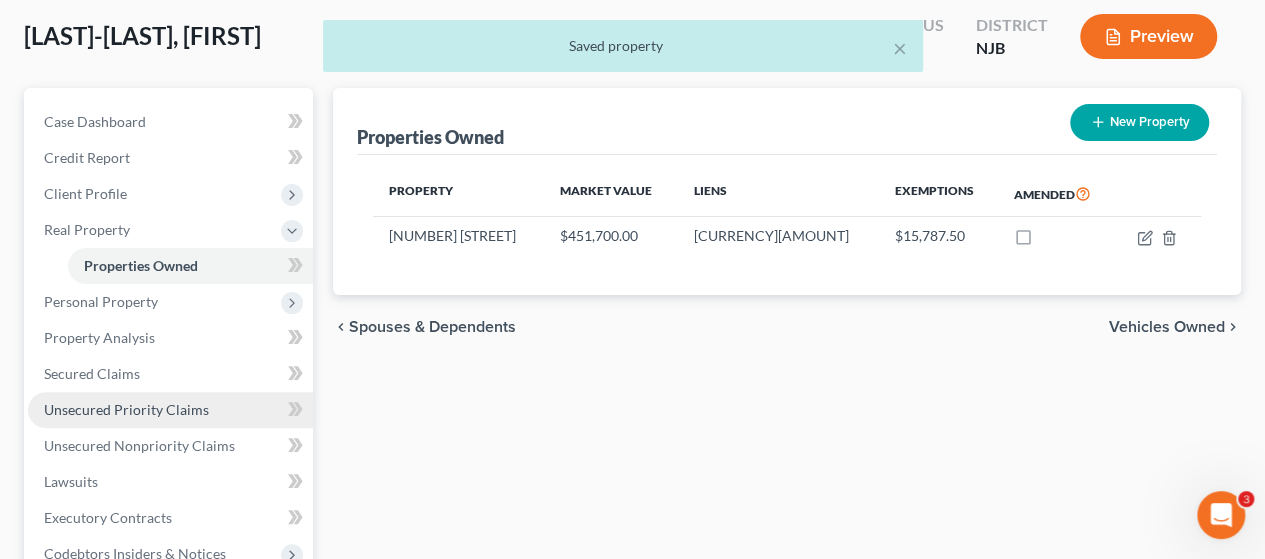 scroll, scrollTop: 200, scrollLeft: 0, axis: vertical 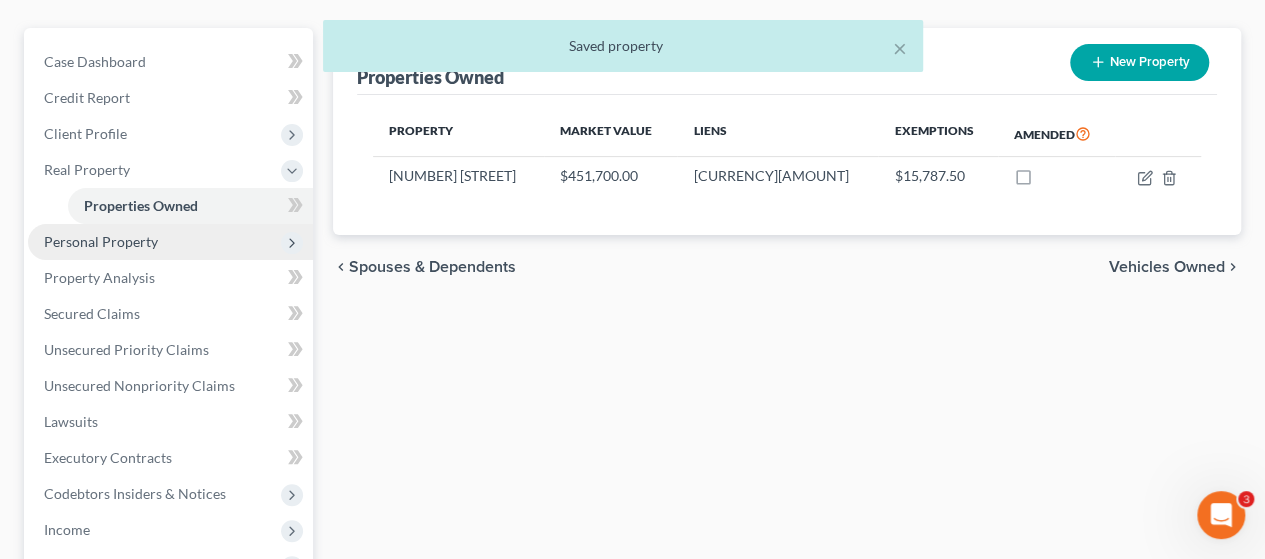 click on "Personal Property" at bounding box center [170, 242] 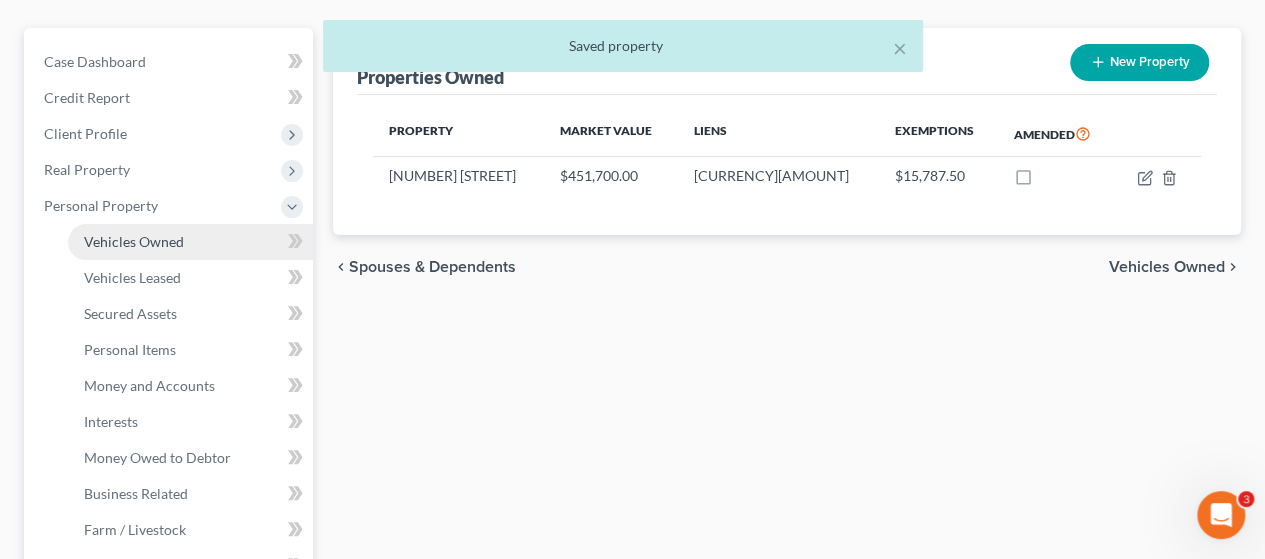 click on "Vehicles Owned" at bounding box center [134, 241] 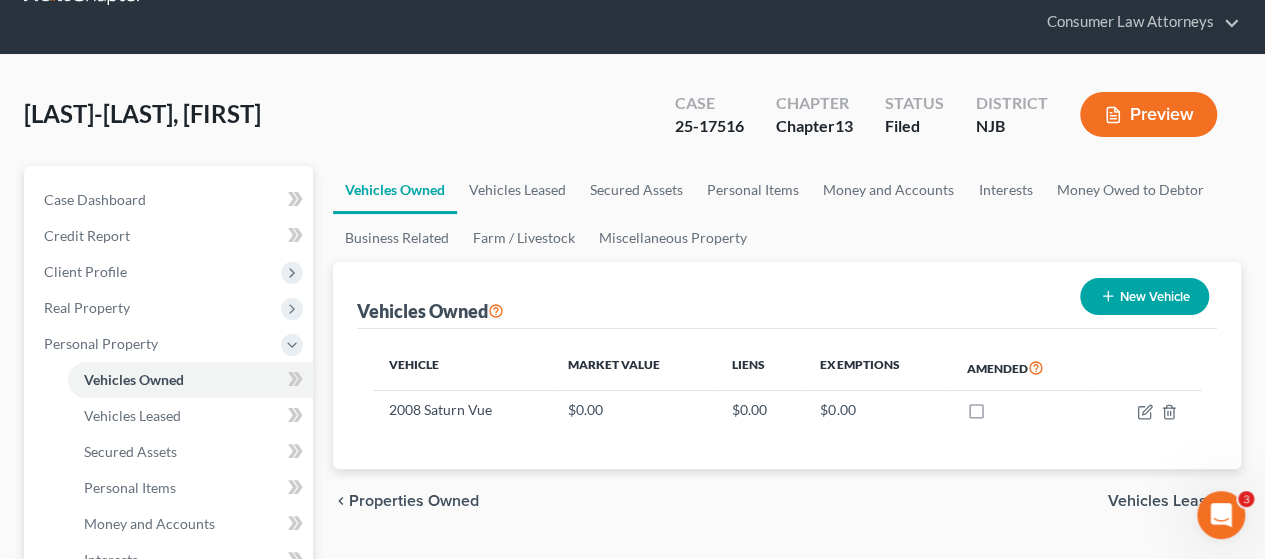 scroll, scrollTop: 100, scrollLeft: 0, axis: vertical 